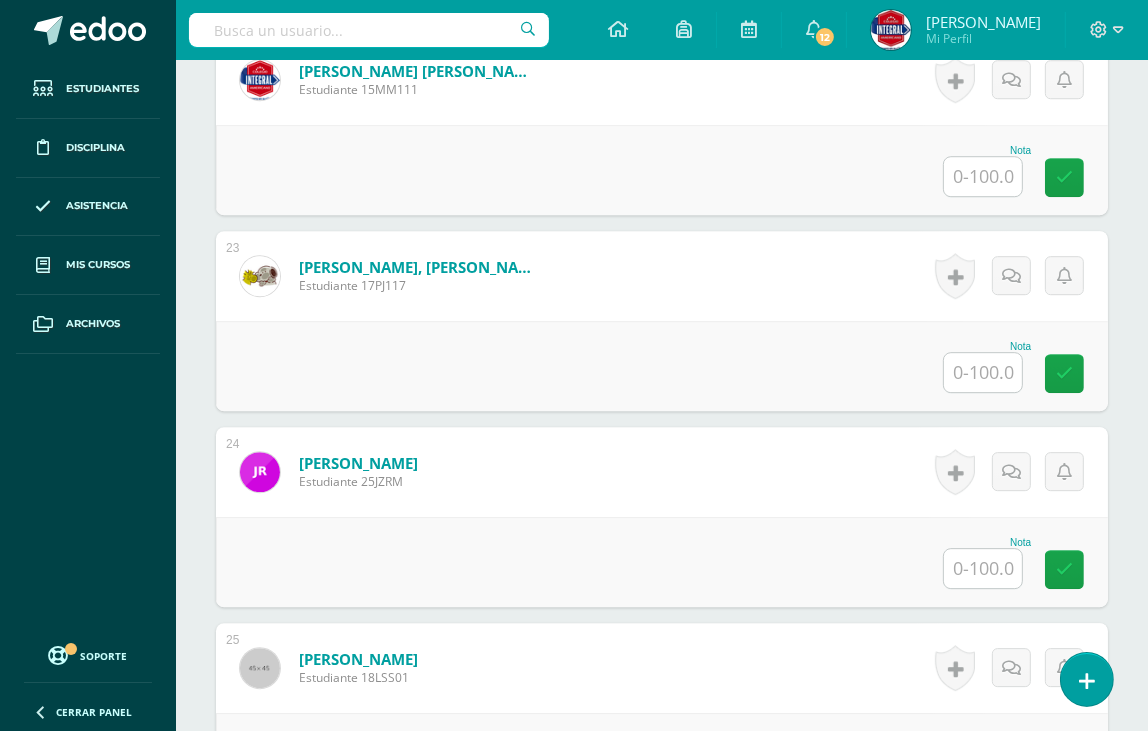 scroll, scrollTop: 4744, scrollLeft: 0, axis: vertical 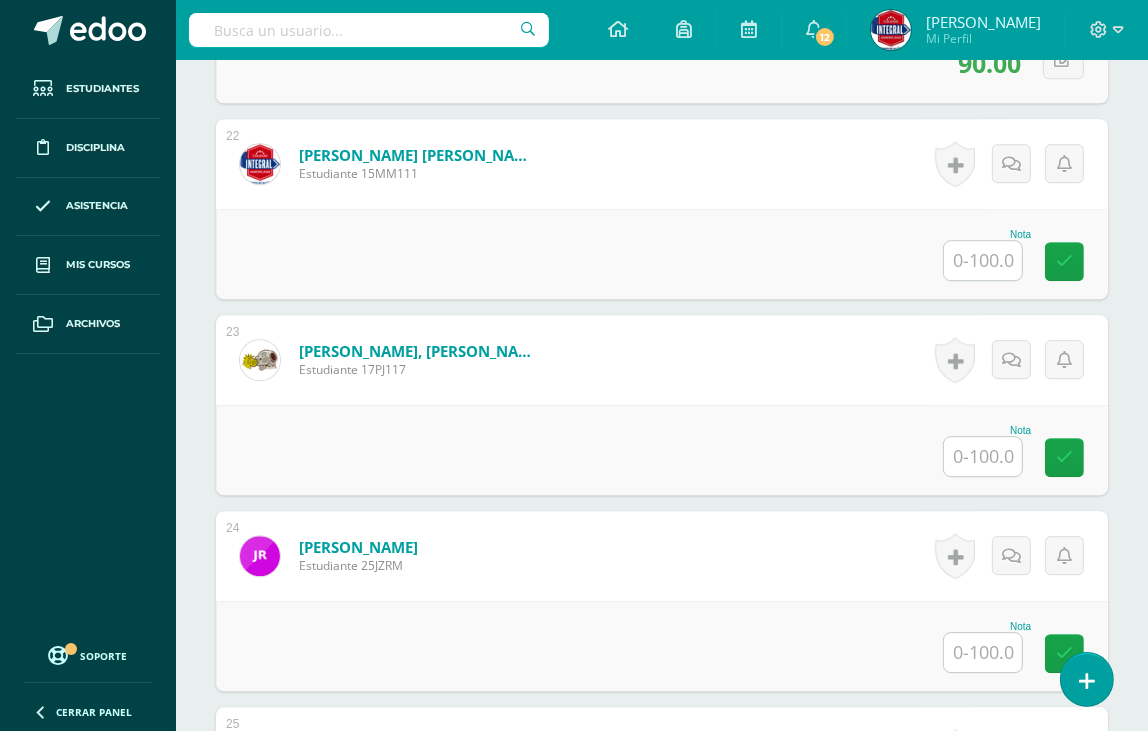 click at bounding box center [983, 260] 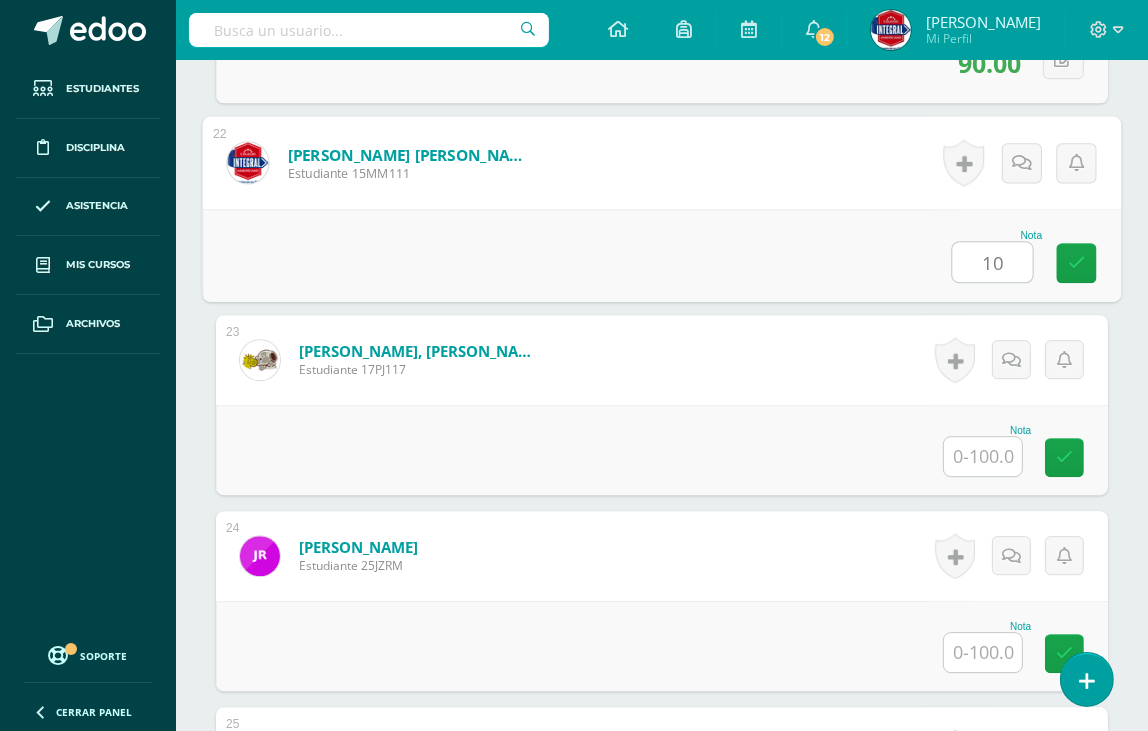 type on "100" 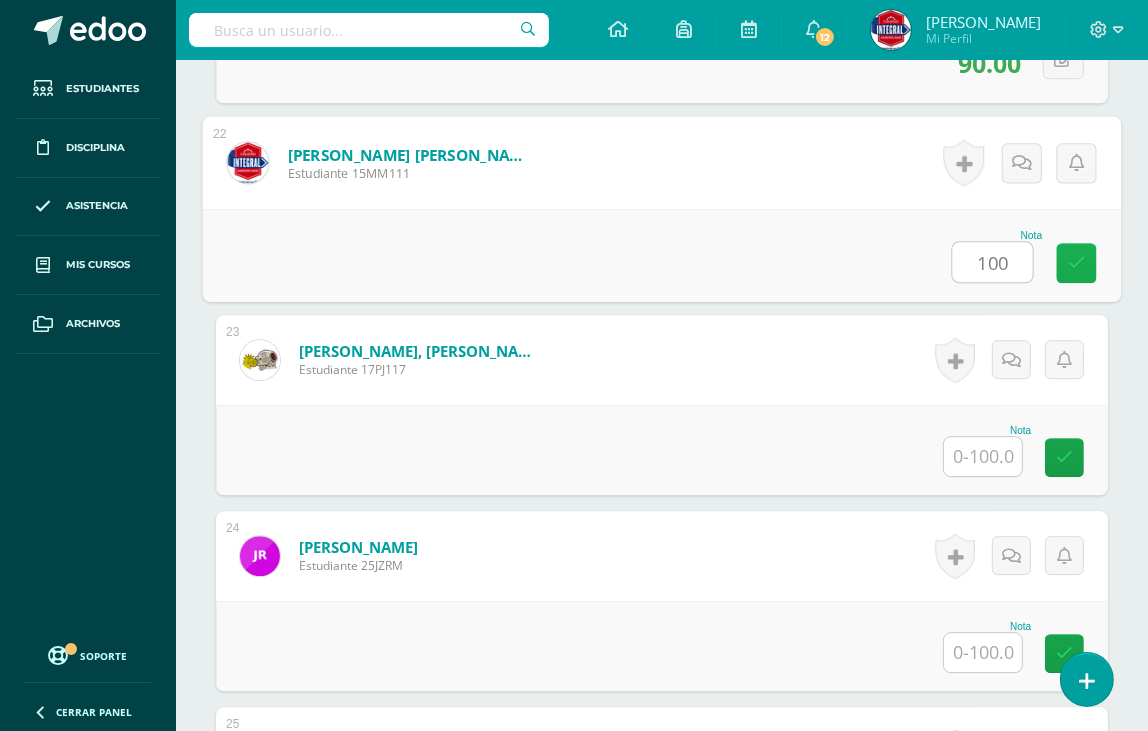 click at bounding box center [1077, 263] 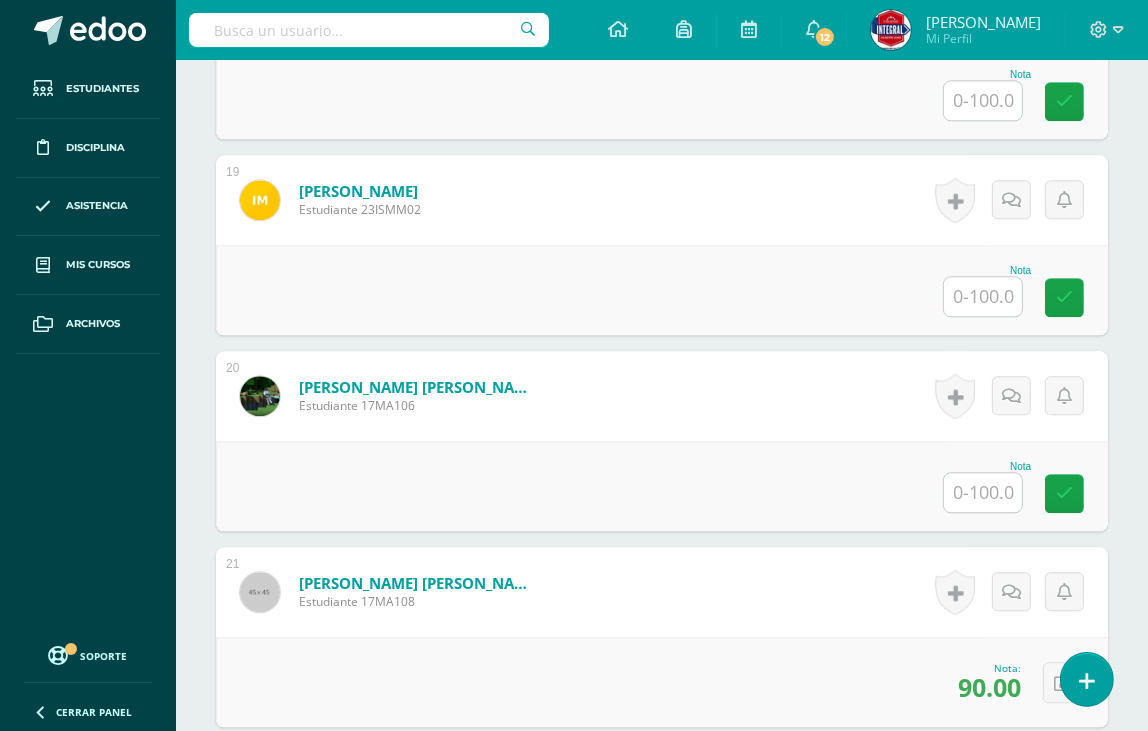 scroll, scrollTop: 4108, scrollLeft: 0, axis: vertical 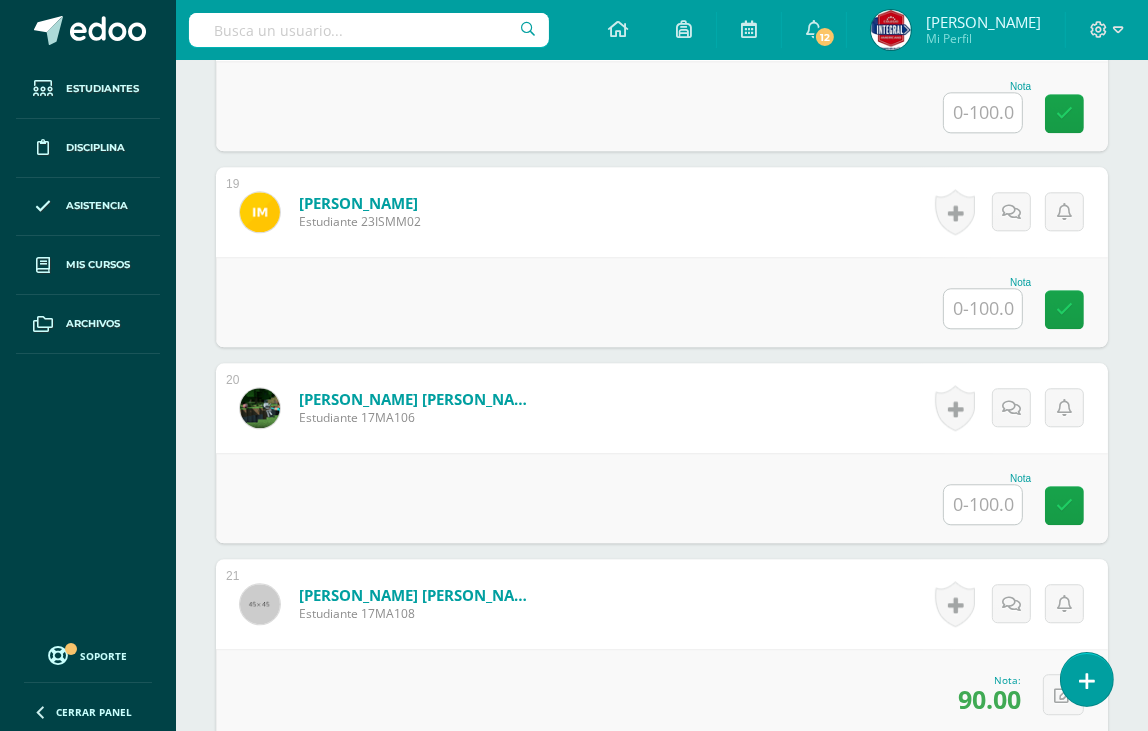 click at bounding box center [983, 308] 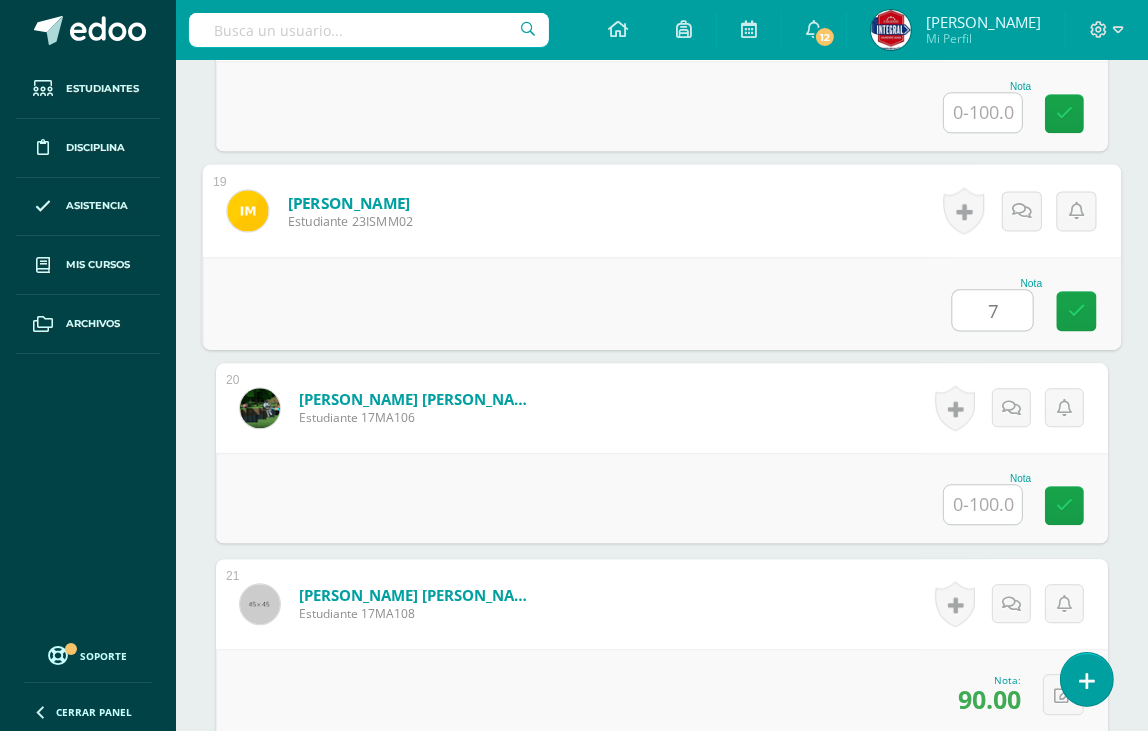 type on "70" 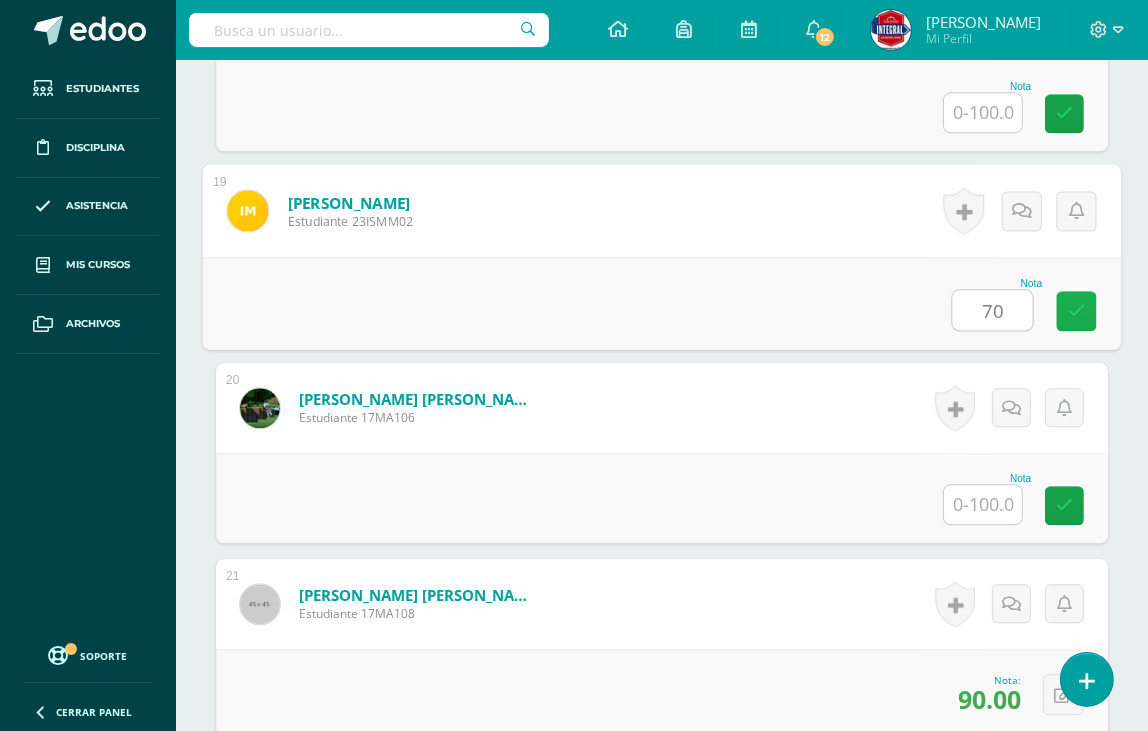 click at bounding box center (1077, 311) 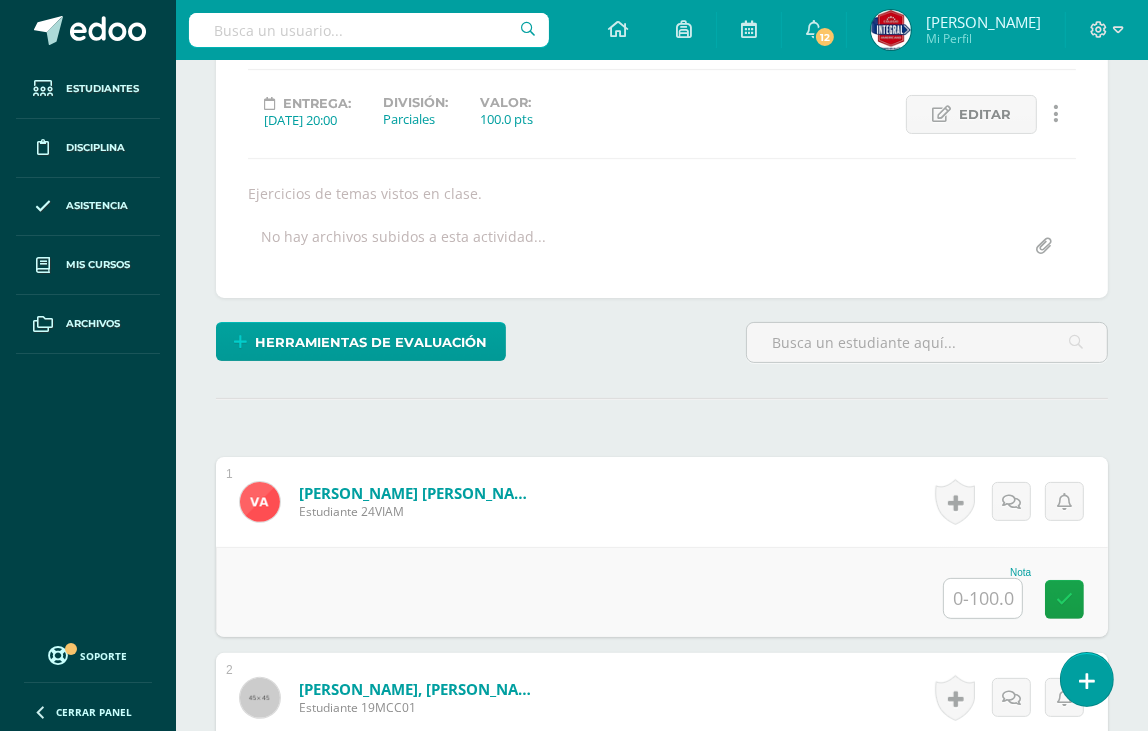 scroll, scrollTop: 0, scrollLeft: 0, axis: both 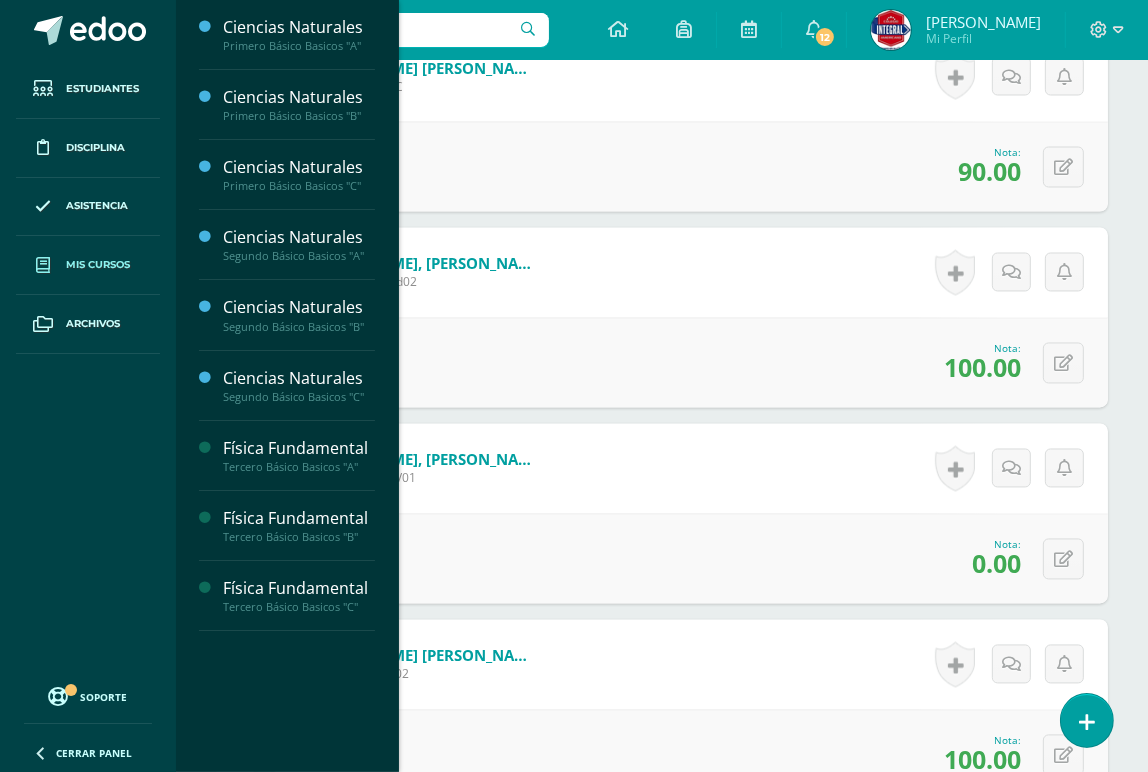 click on "Mis cursos" at bounding box center [98, 265] 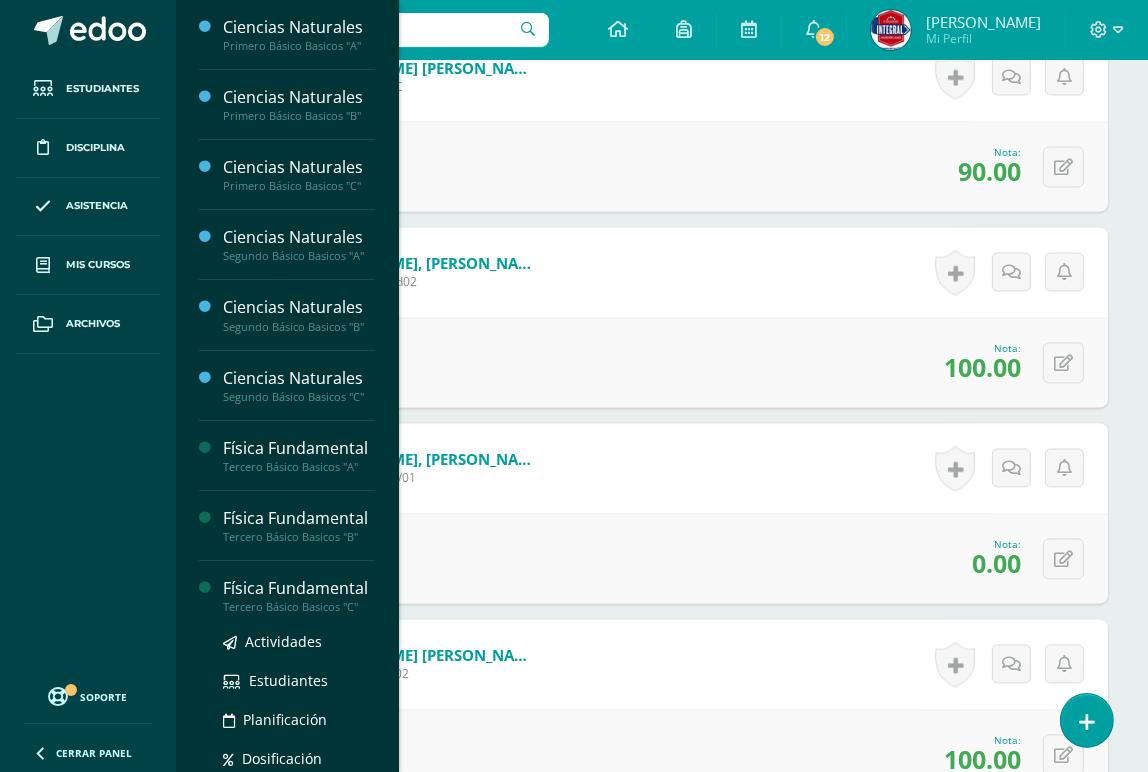 click on "Tercero Básico
Basicos
"C"" at bounding box center (299, 607) 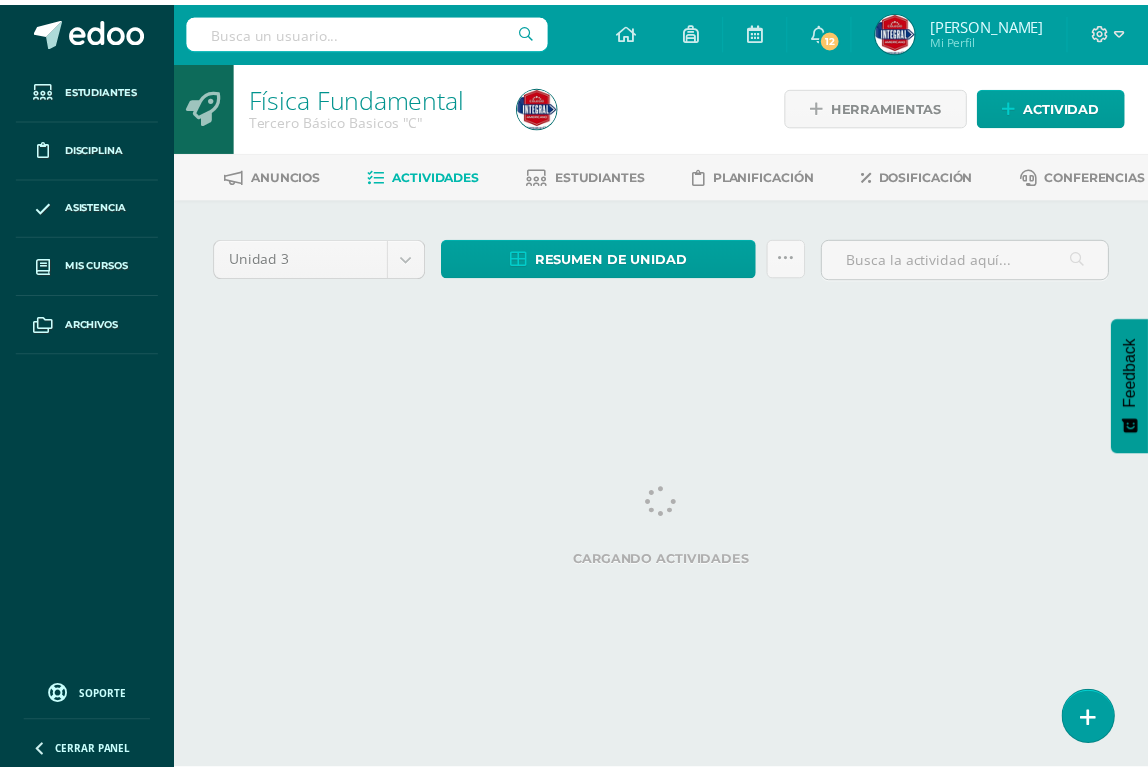 scroll, scrollTop: 0, scrollLeft: 0, axis: both 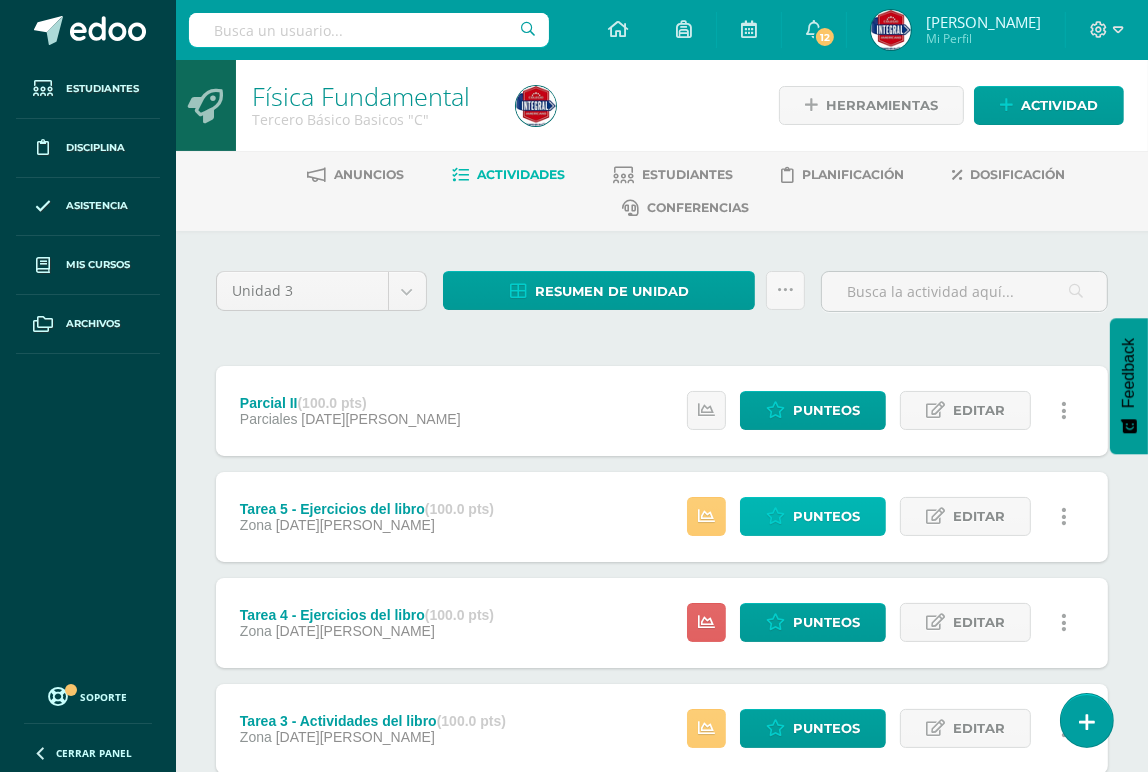 click on "Punteos" at bounding box center (826, 516) 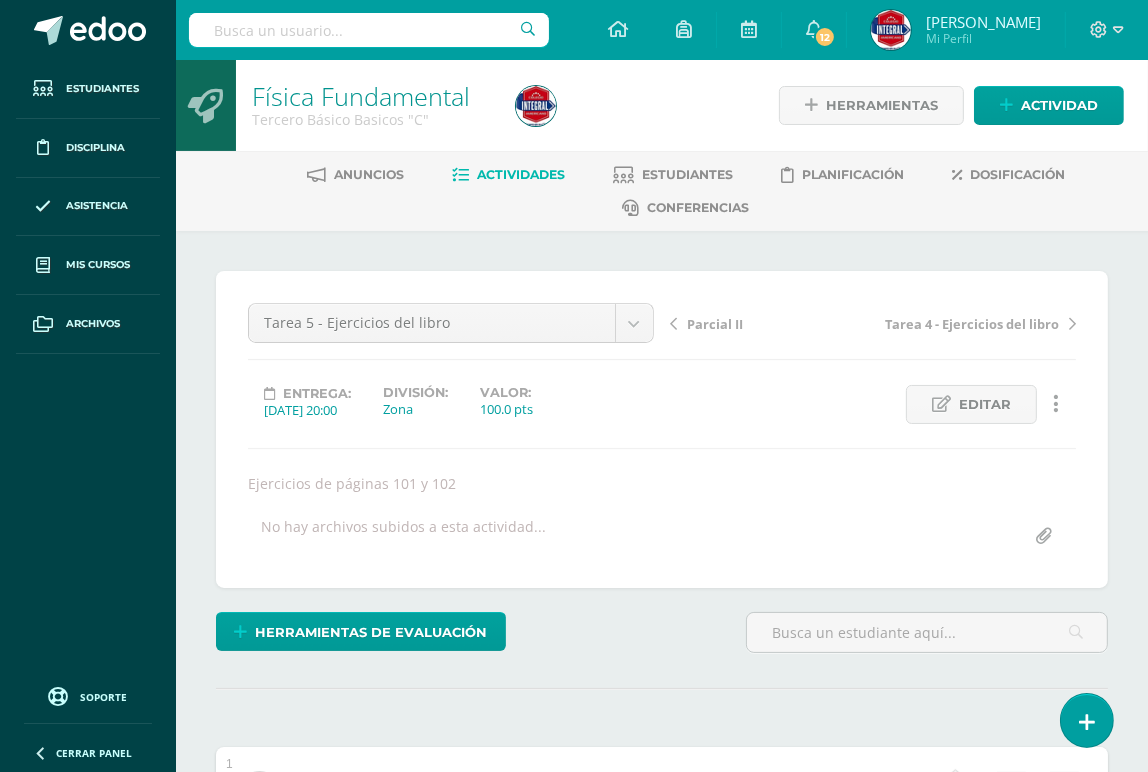 scroll, scrollTop: 0, scrollLeft: 0, axis: both 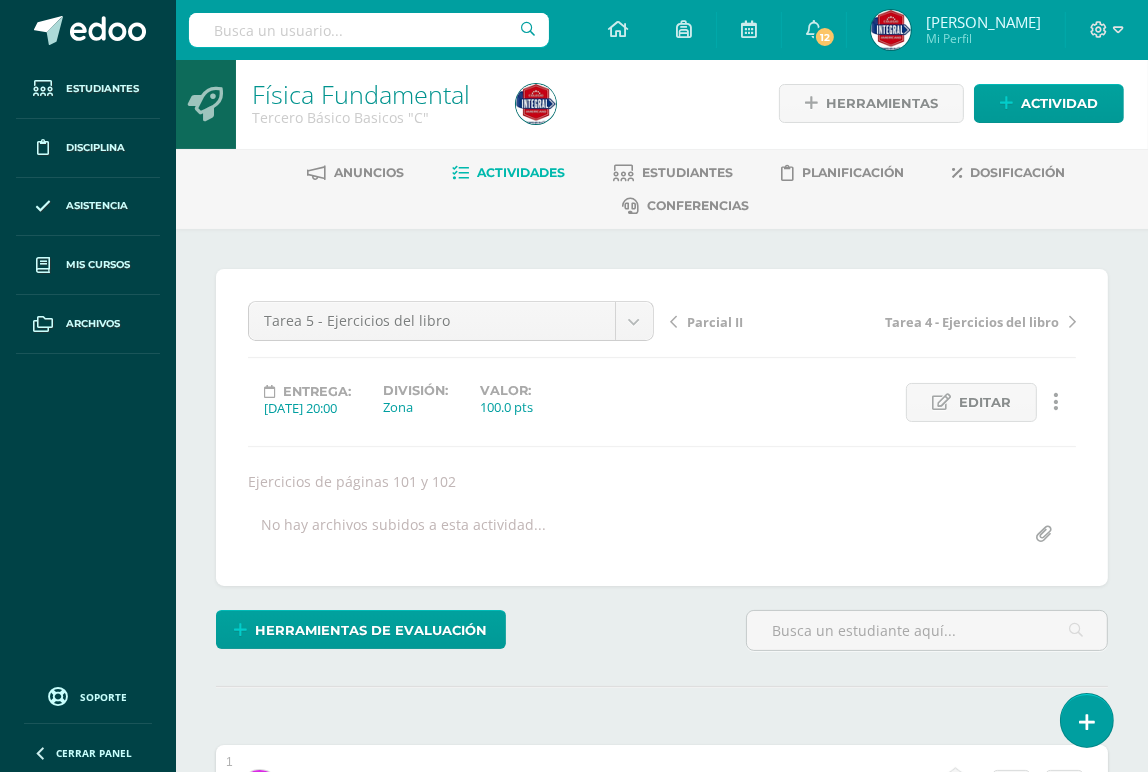 click on "Actividades" at bounding box center (521, 172) 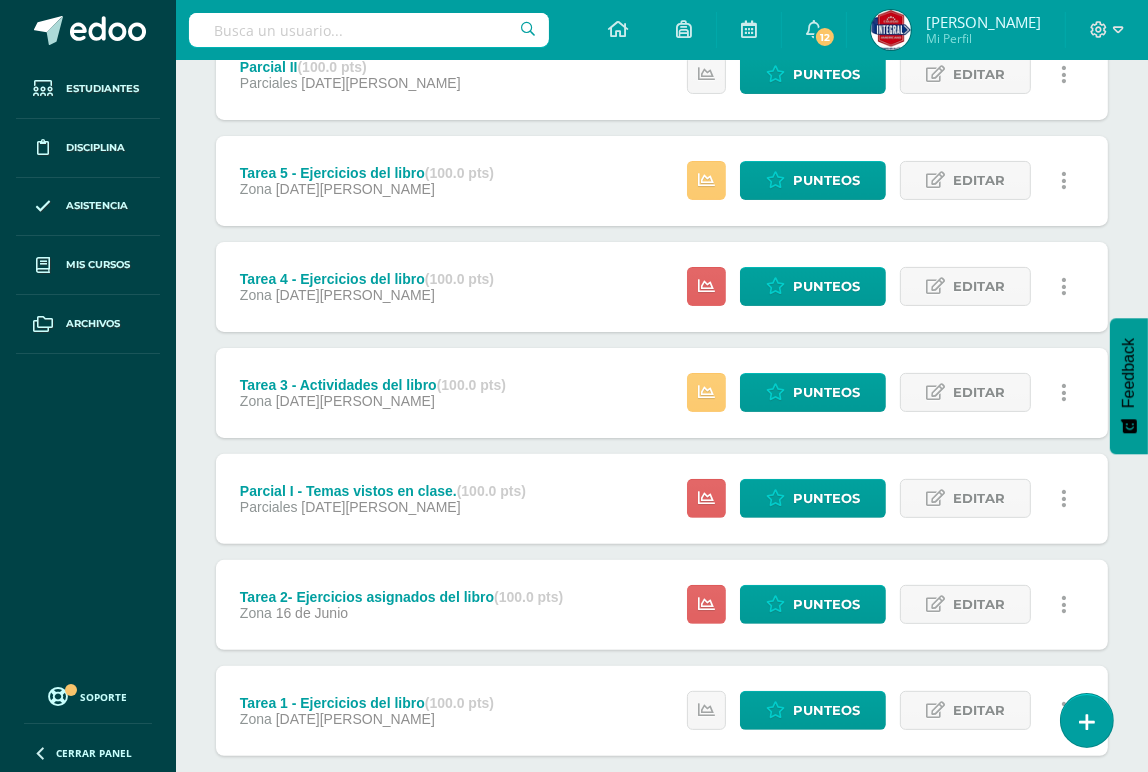 scroll, scrollTop: 363, scrollLeft: 0, axis: vertical 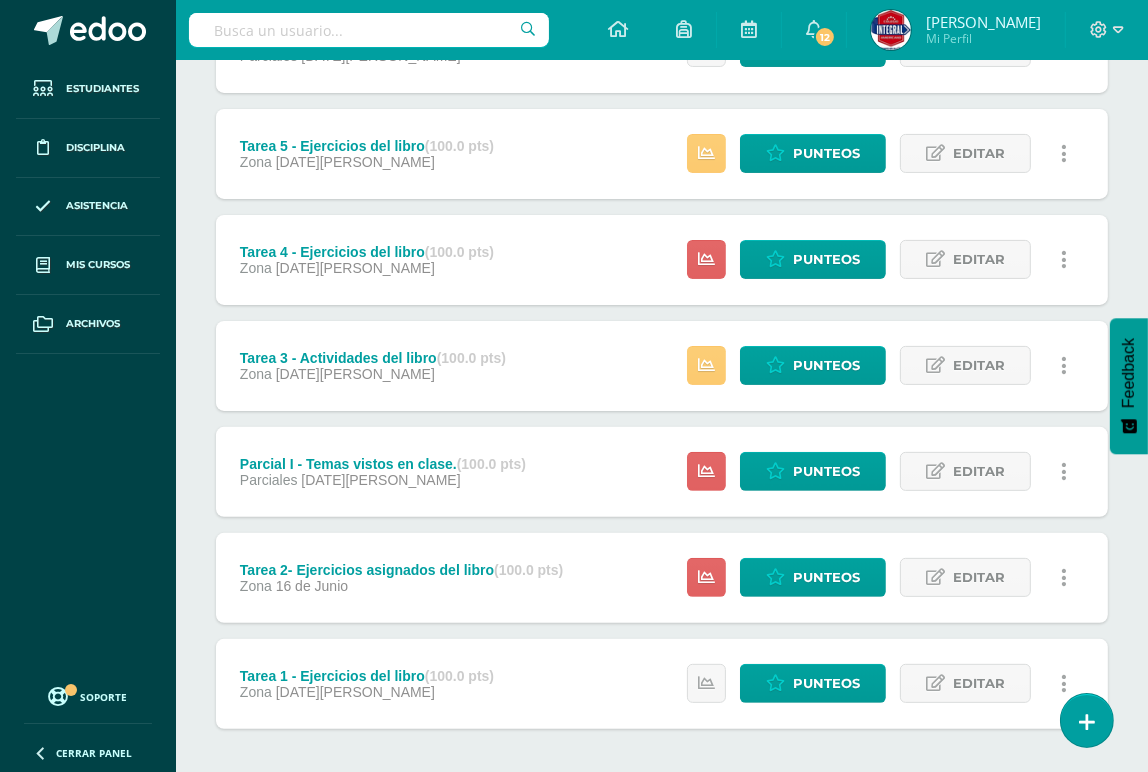 click on "Tarea 3 - Actividades del libro  (100.0 pts)" at bounding box center (373, 358) 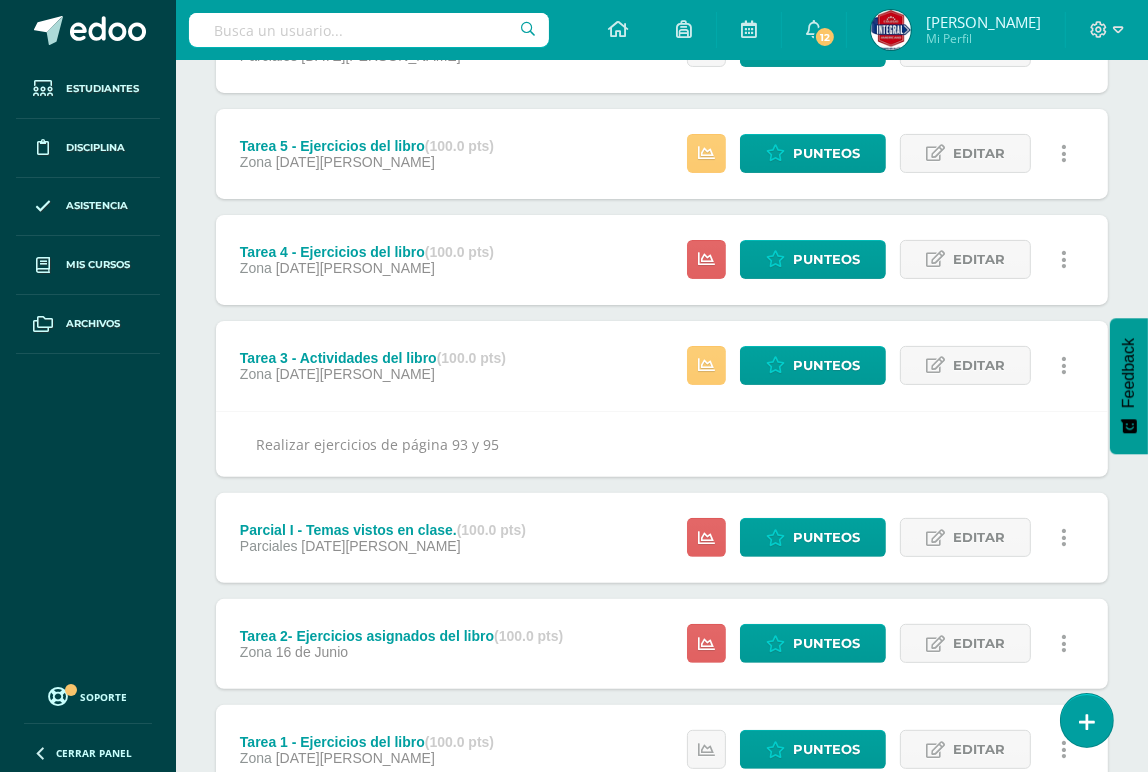 click on "Zona
[DATE][PERSON_NAME]" at bounding box center (367, 268) 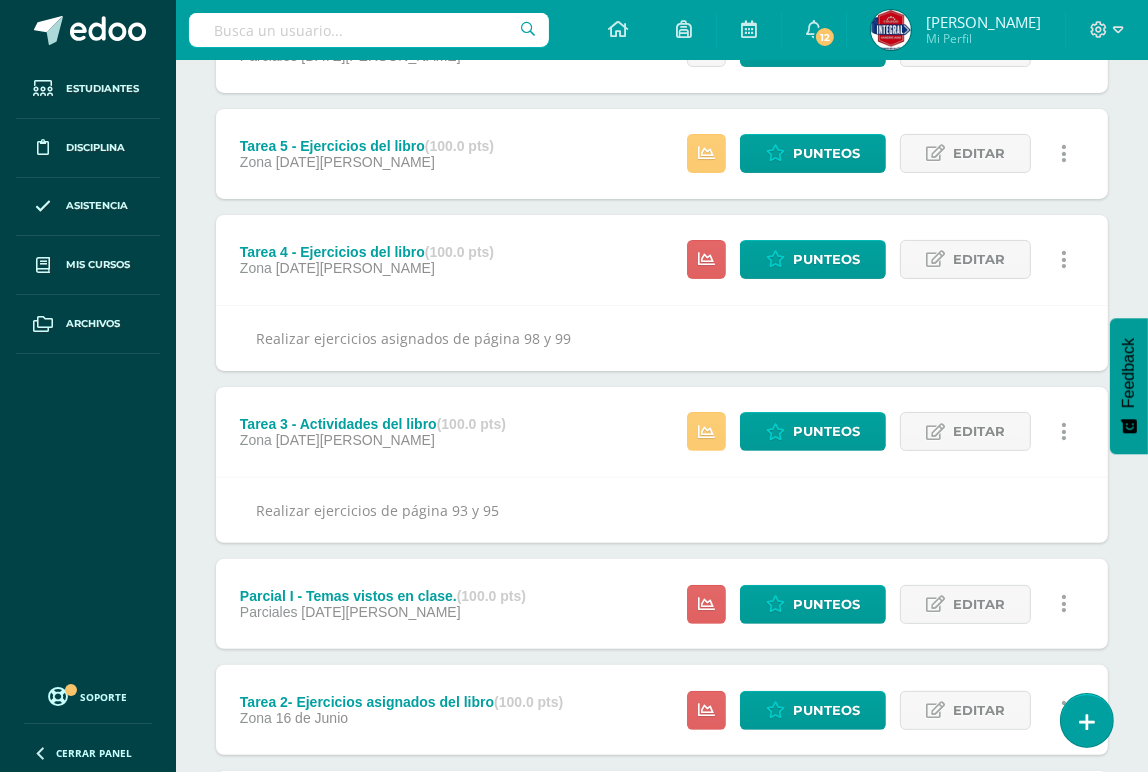 click on "Tarea 5 - Ejercicios del libro  (100.0 pts)" at bounding box center [367, 146] 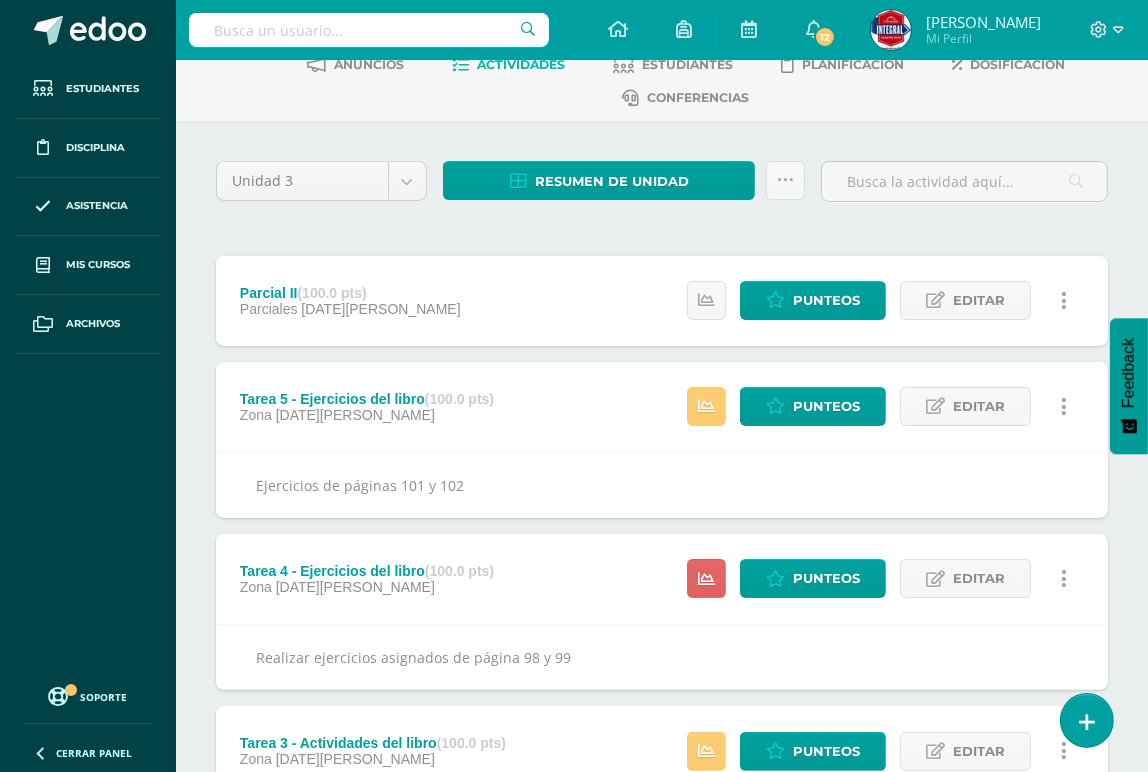 scroll, scrollTop: 0, scrollLeft: 0, axis: both 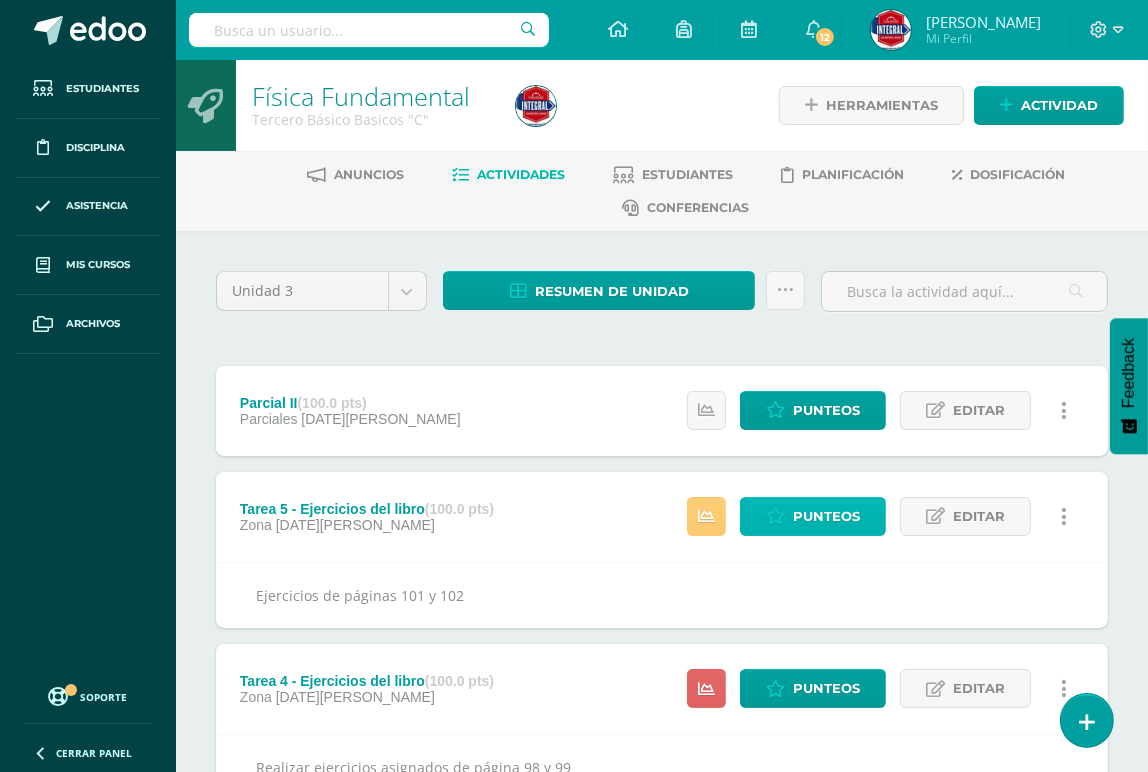 click on "Punteos" at bounding box center (813, 516) 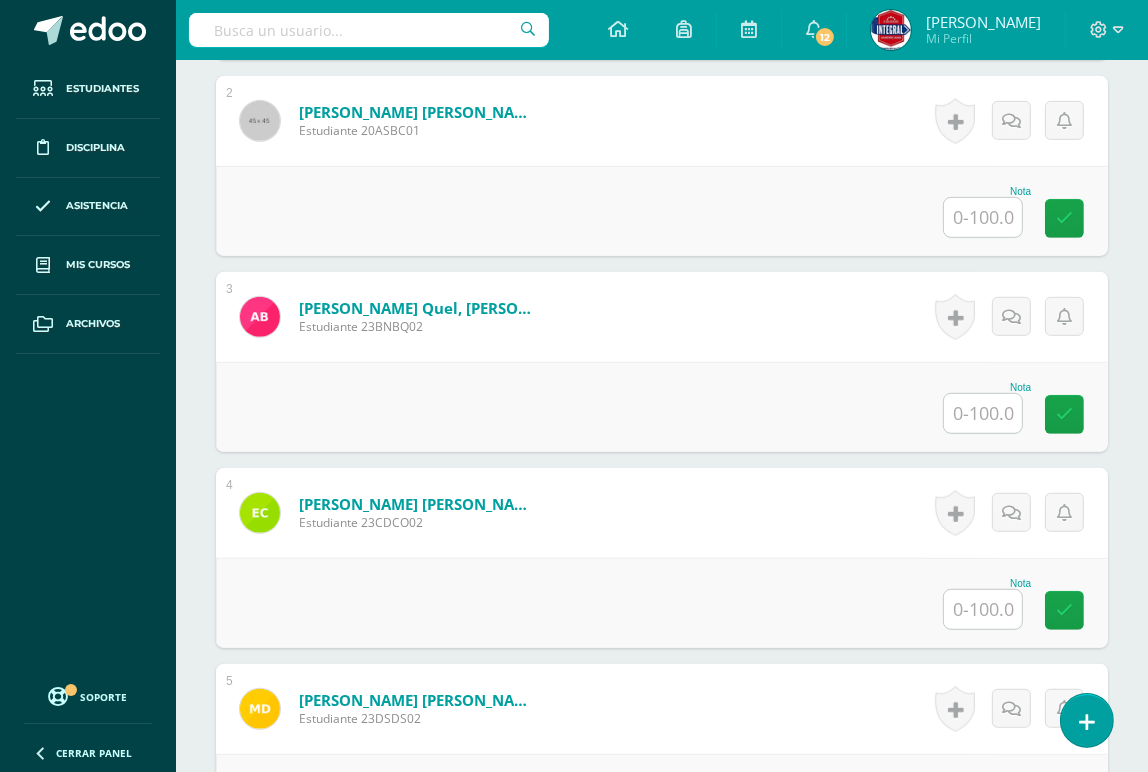 scroll, scrollTop: 933, scrollLeft: 0, axis: vertical 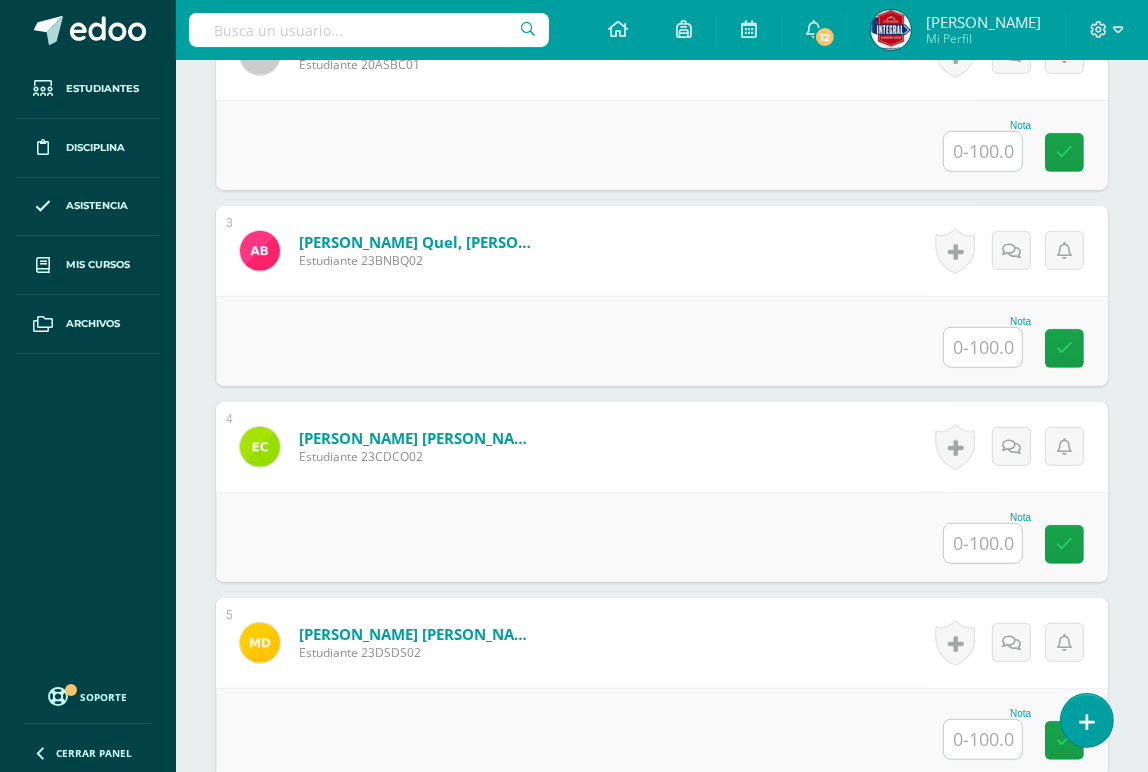 click at bounding box center [983, 347] 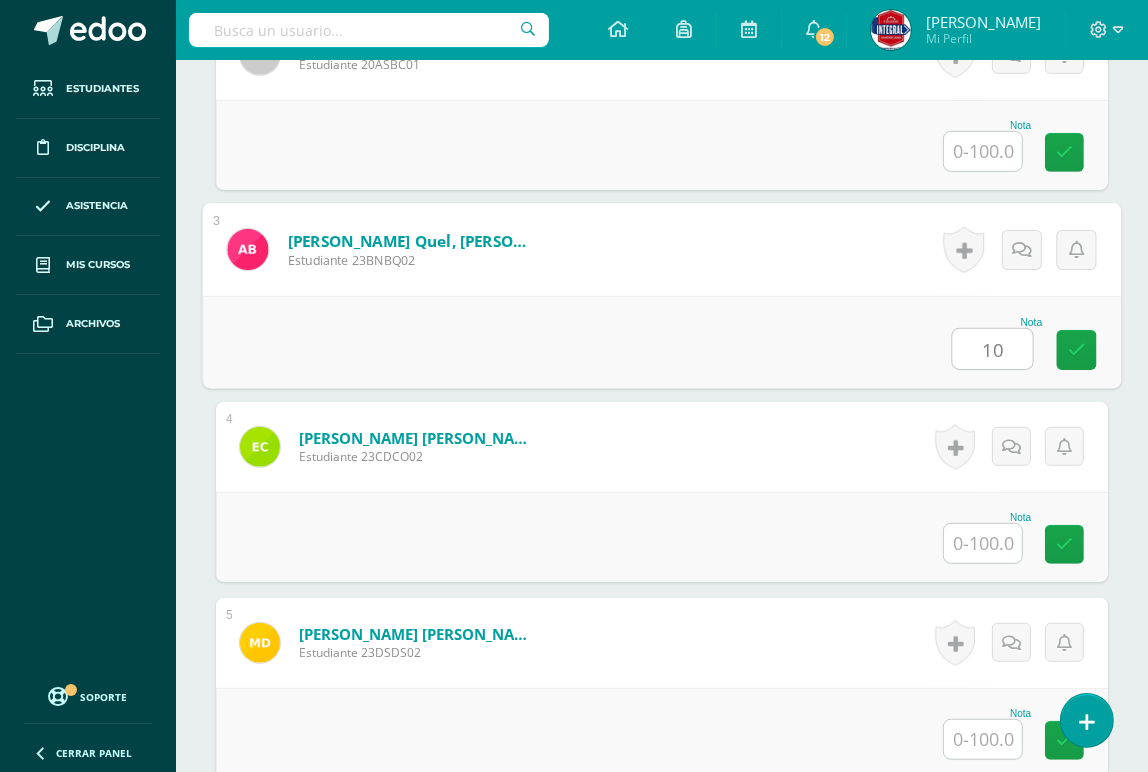 type on "100" 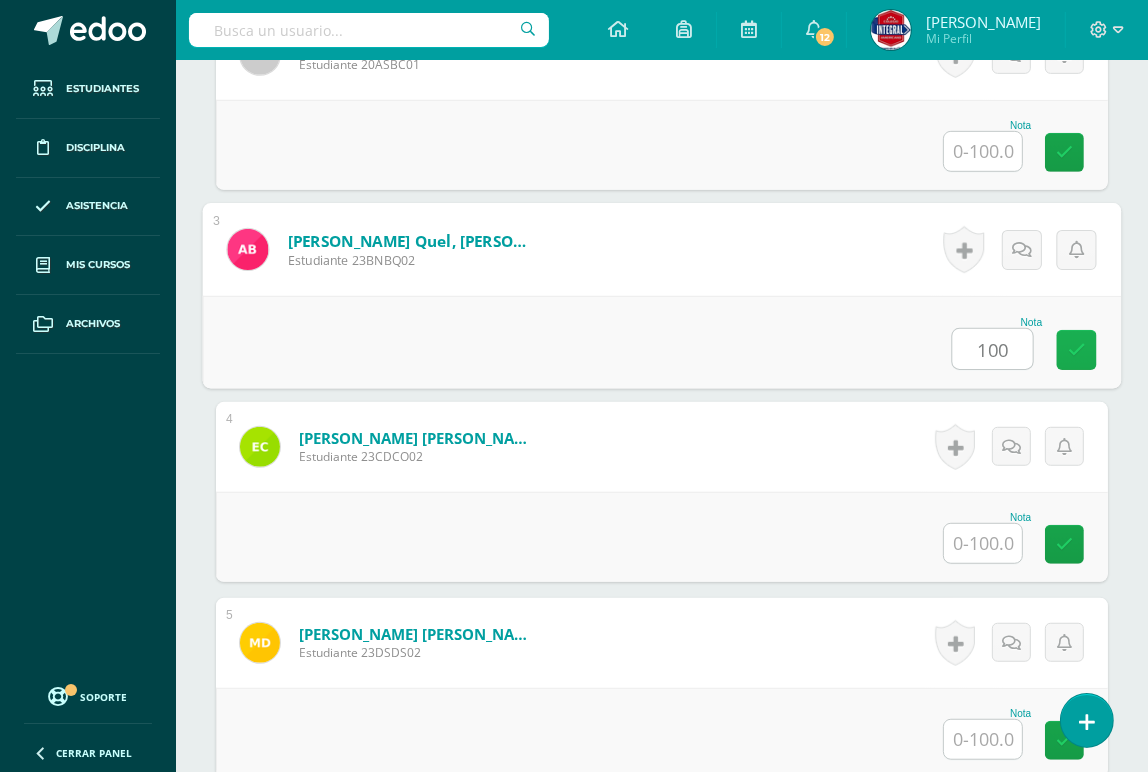 click at bounding box center (1077, 350) 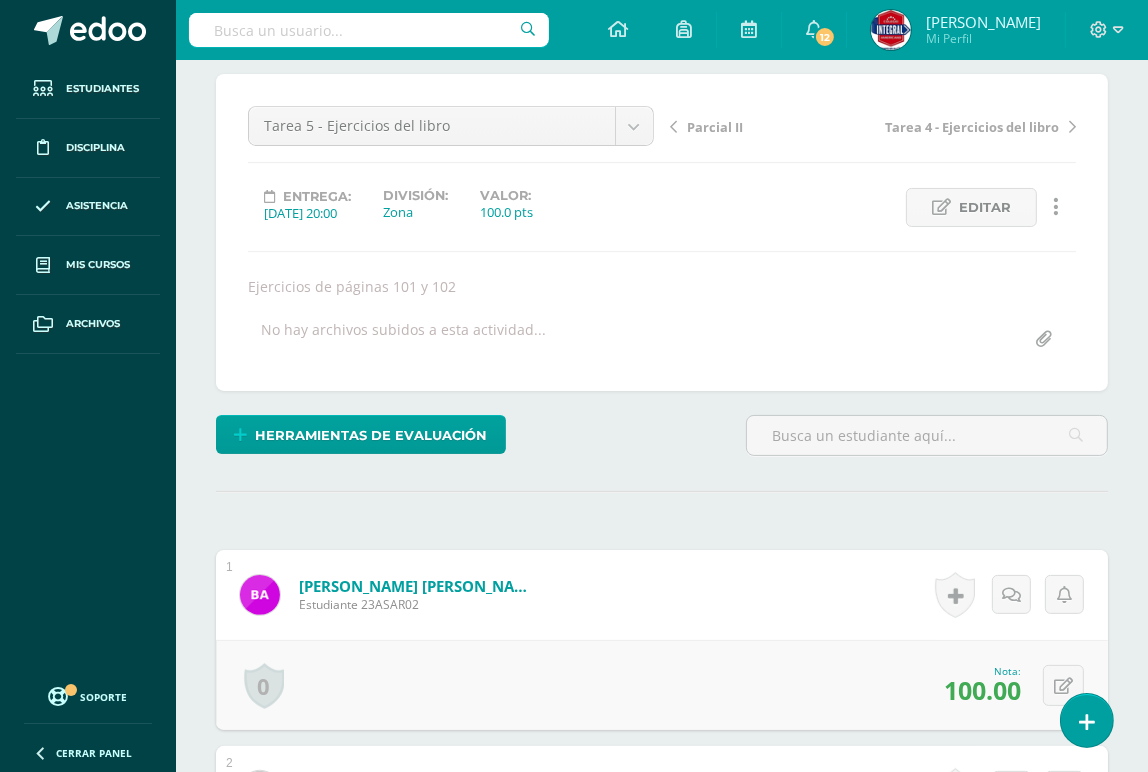 scroll, scrollTop: 0, scrollLeft: 0, axis: both 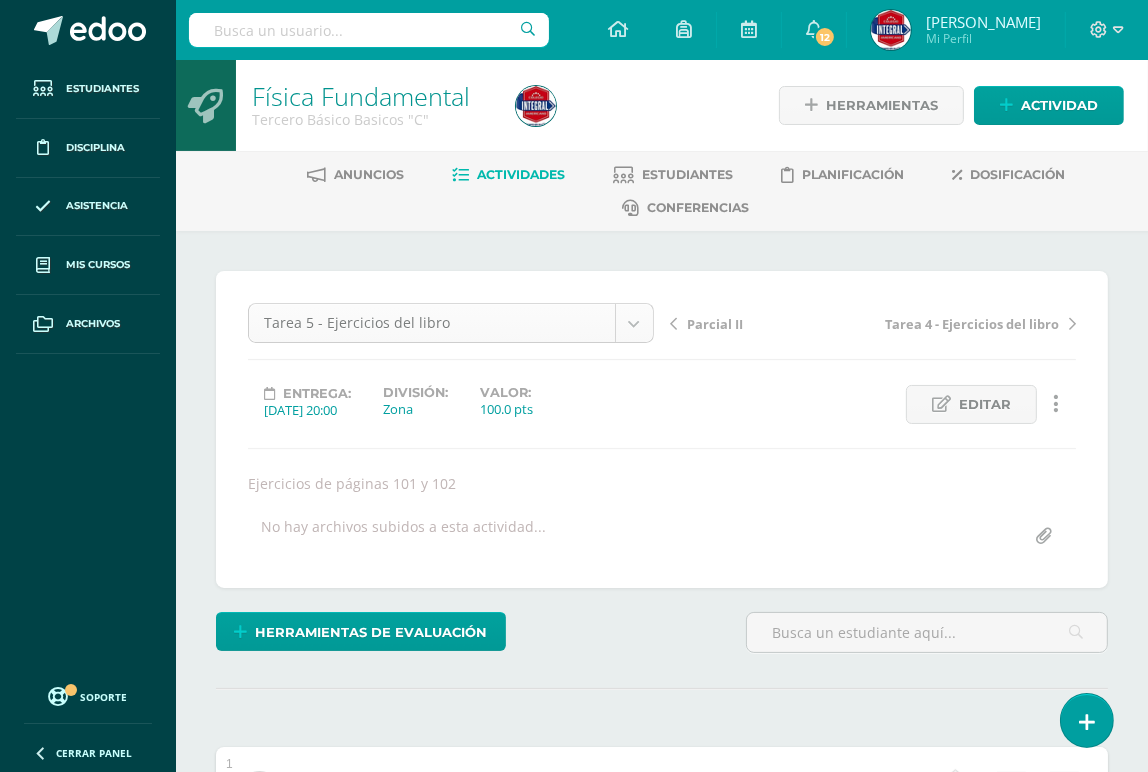 click on "Estudiantes Disciplina Asistencia Mis cursos Archivos Soporte
Centro de ayuda
Últimas actualizaciones
10+ Cerrar panel
Ciencias Naturales
Primero Básico
Basicos
"A"
Actividades Estudiantes Planificación Dosificación
Ciencias Naturales
Primero Básico
Basicos
"B"
Actividades Estudiantes Planificación Dosificación
Ciencias Naturales
Primero Básico
Basicos
"C"
Actividades Estudiantes Planificación Dosificación
Ciencias Naturales
Actividades Estudiantes 12" at bounding box center (574, 3126) 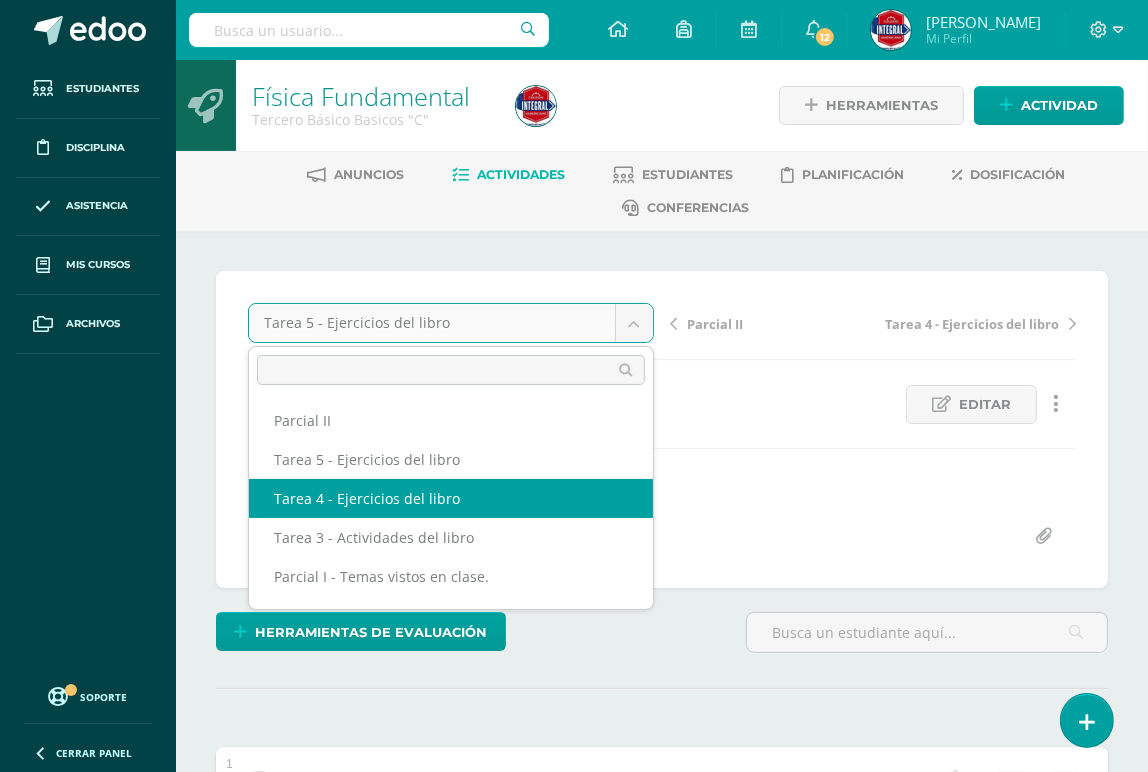 select on "/dashboard/teacher/grade-activity/187494/" 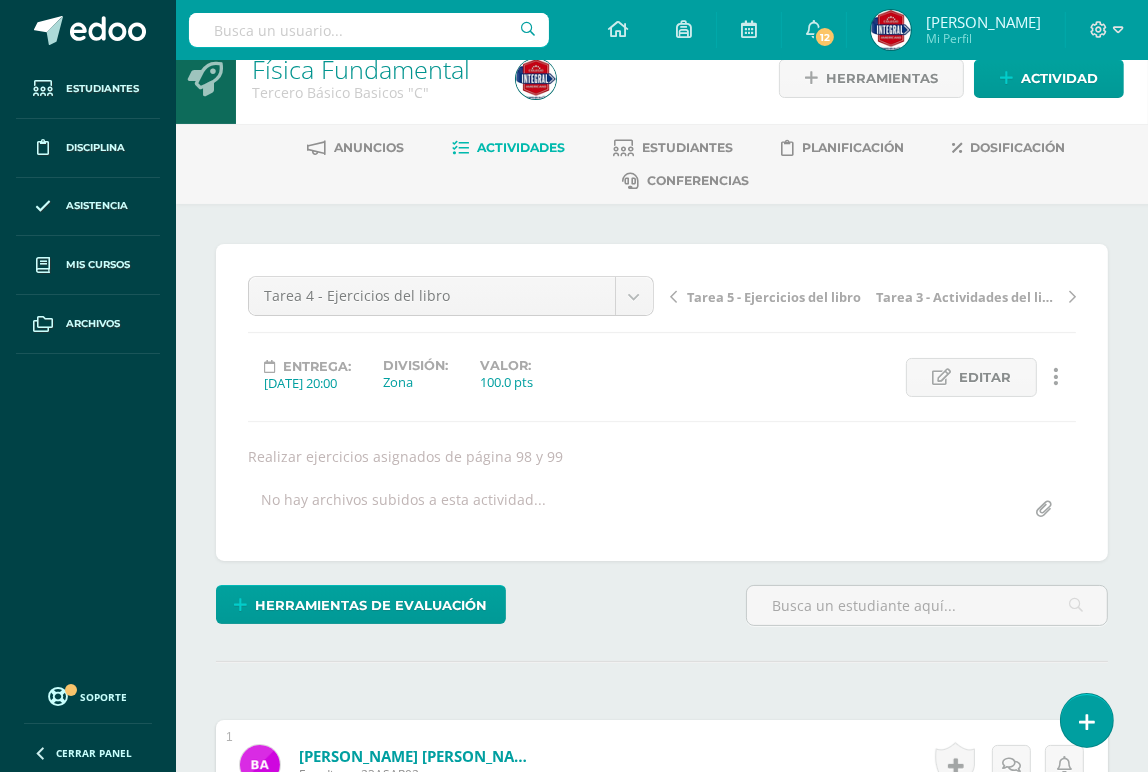 scroll, scrollTop: 1, scrollLeft: 0, axis: vertical 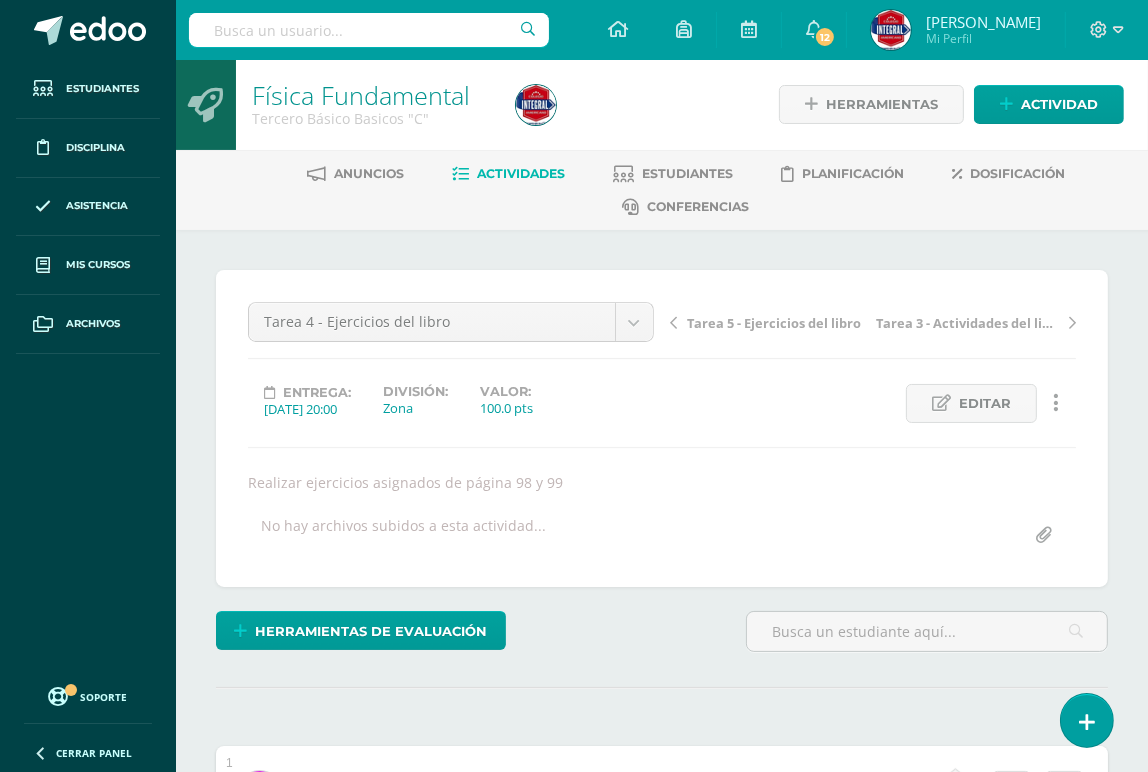 click on "Actividades" at bounding box center (521, 173) 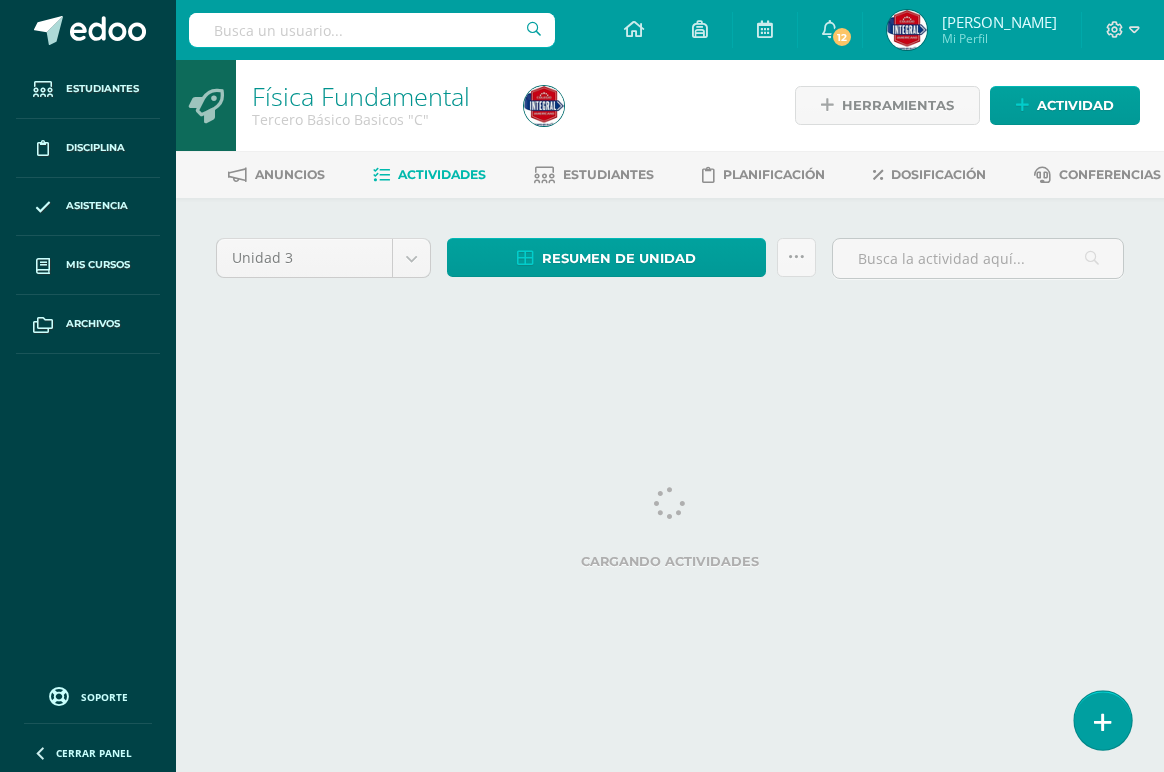 scroll, scrollTop: 0, scrollLeft: 0, axis: both 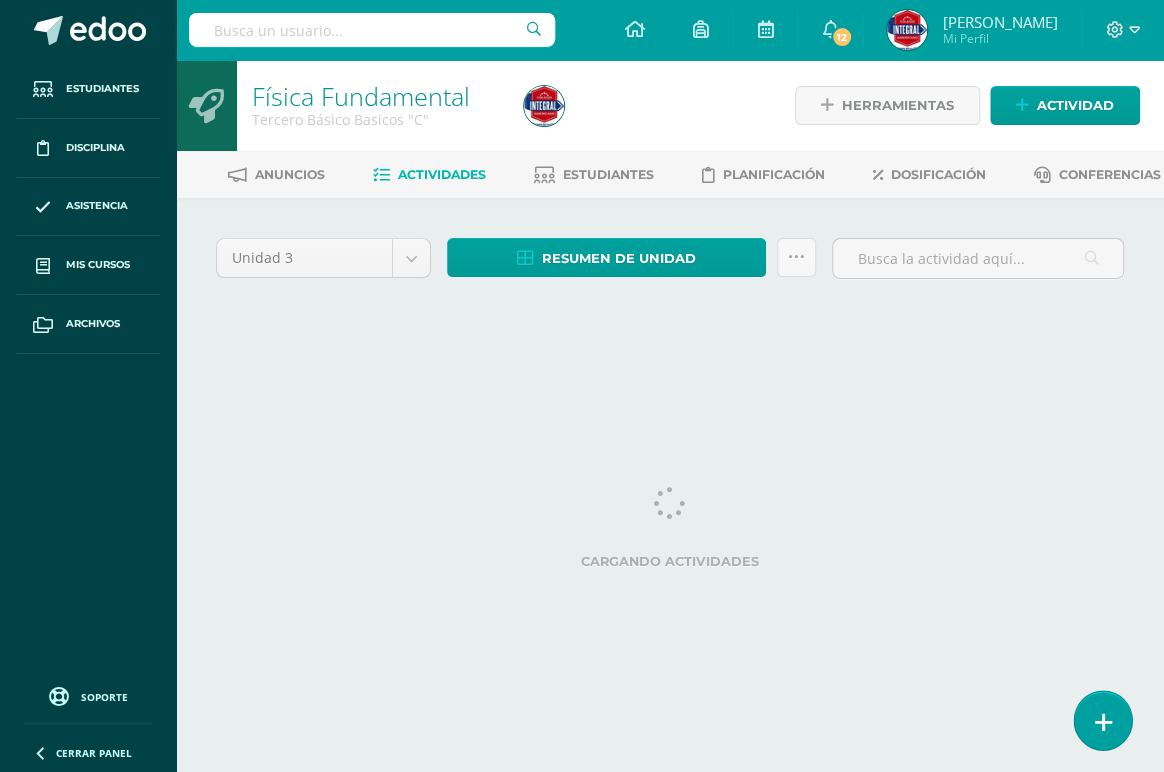 click at bounding box center (1103, 722) 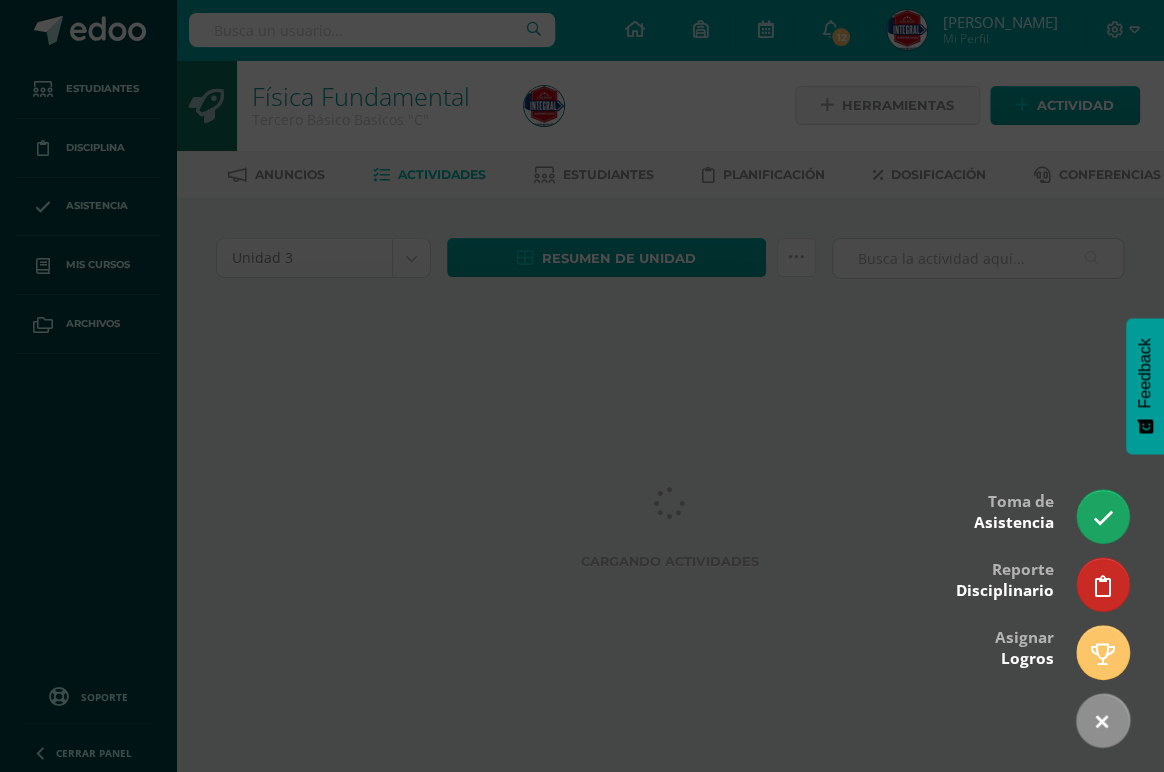 scroll, scrollTop: 0, scrollLeft: 0, axis: both 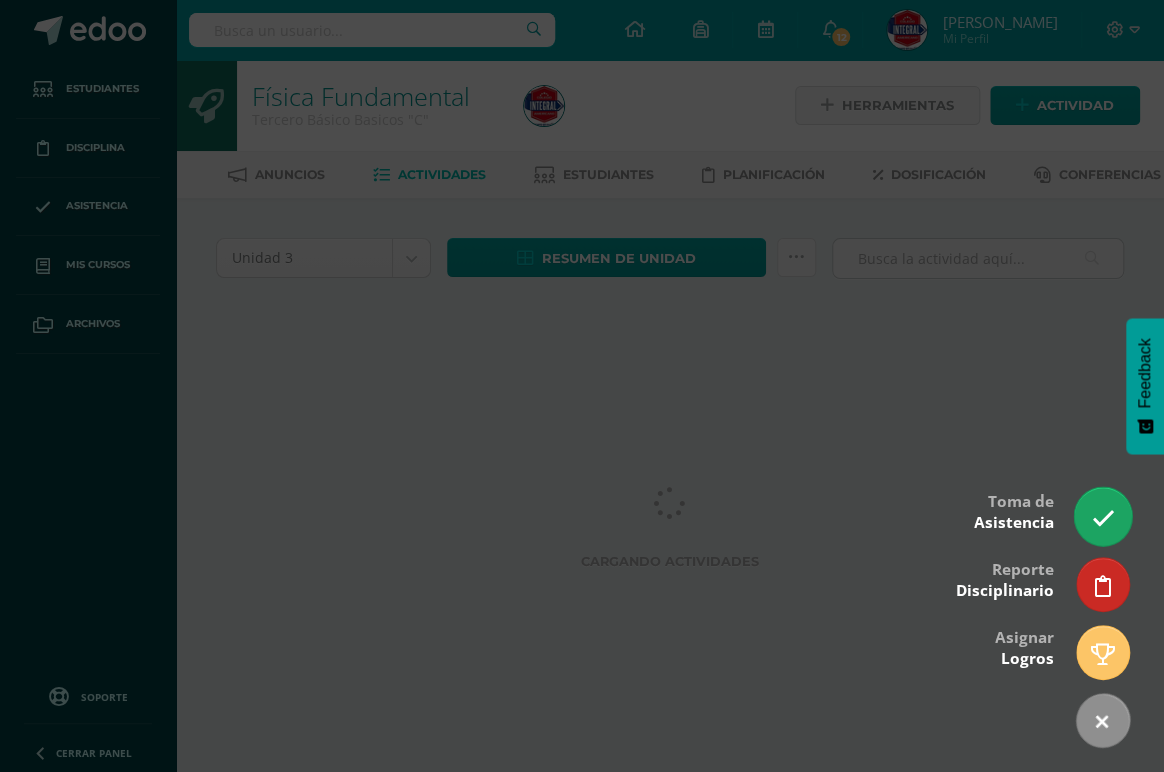 click at bounding box center [1102, 518] 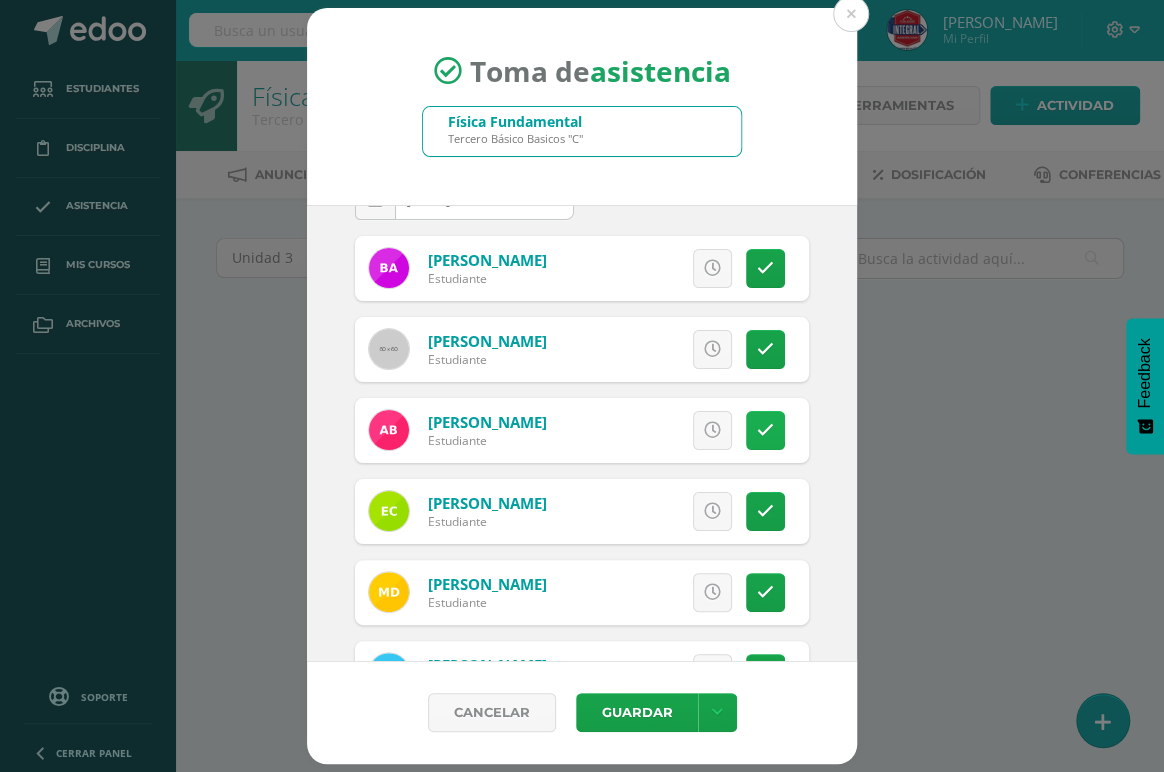 scroll, scrollTop: 90, scrollLeft: 0, axis: vertical 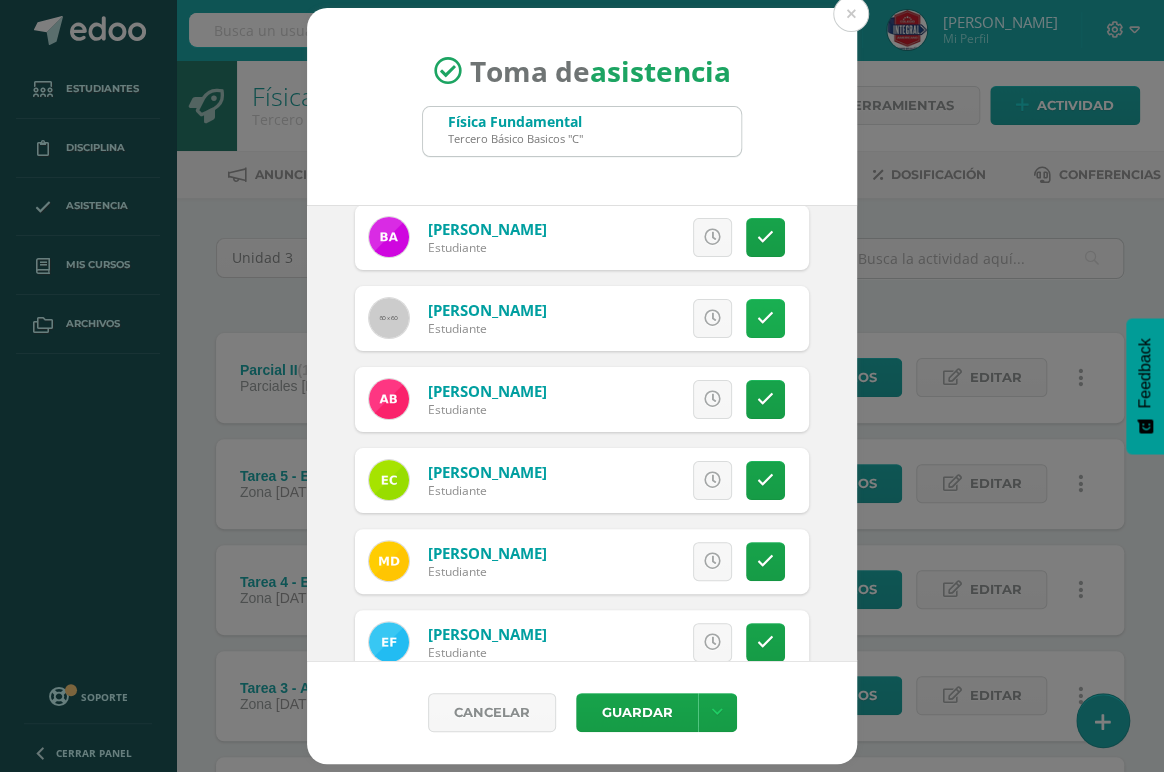 click at bounding box center [765, 318] 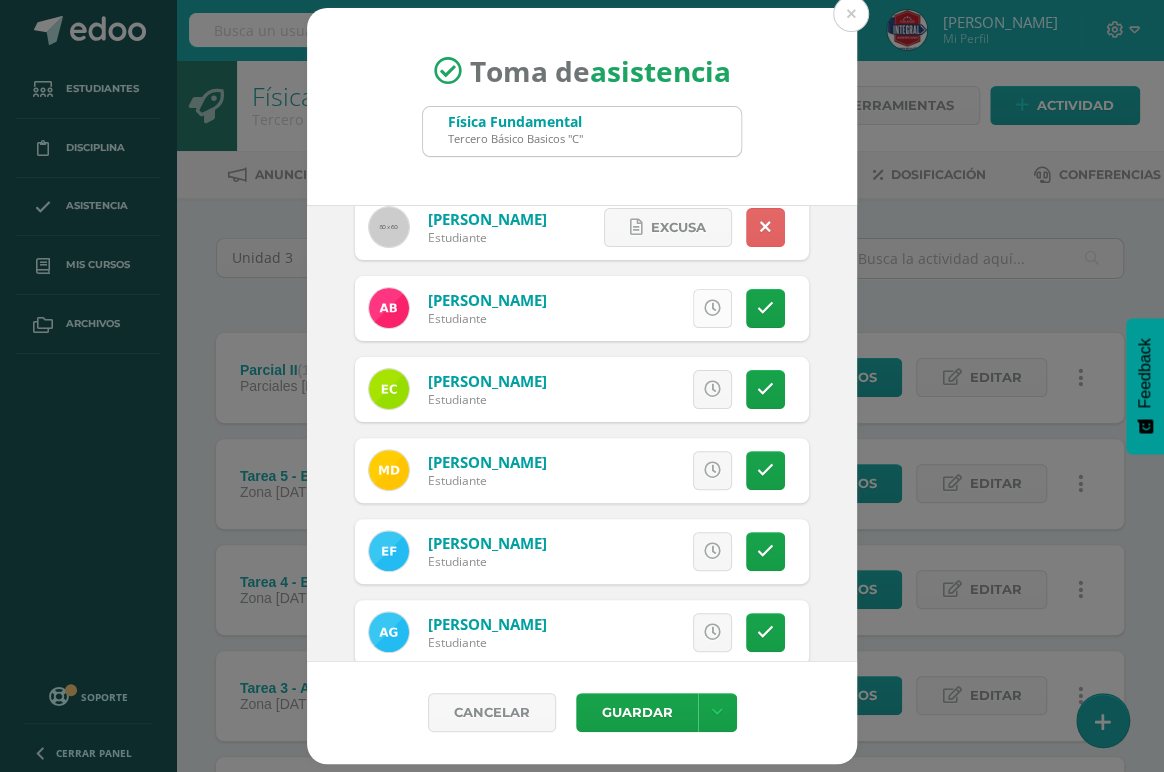 scroll, scrollTop: 272, scrollLeft: 0, axis: vertical 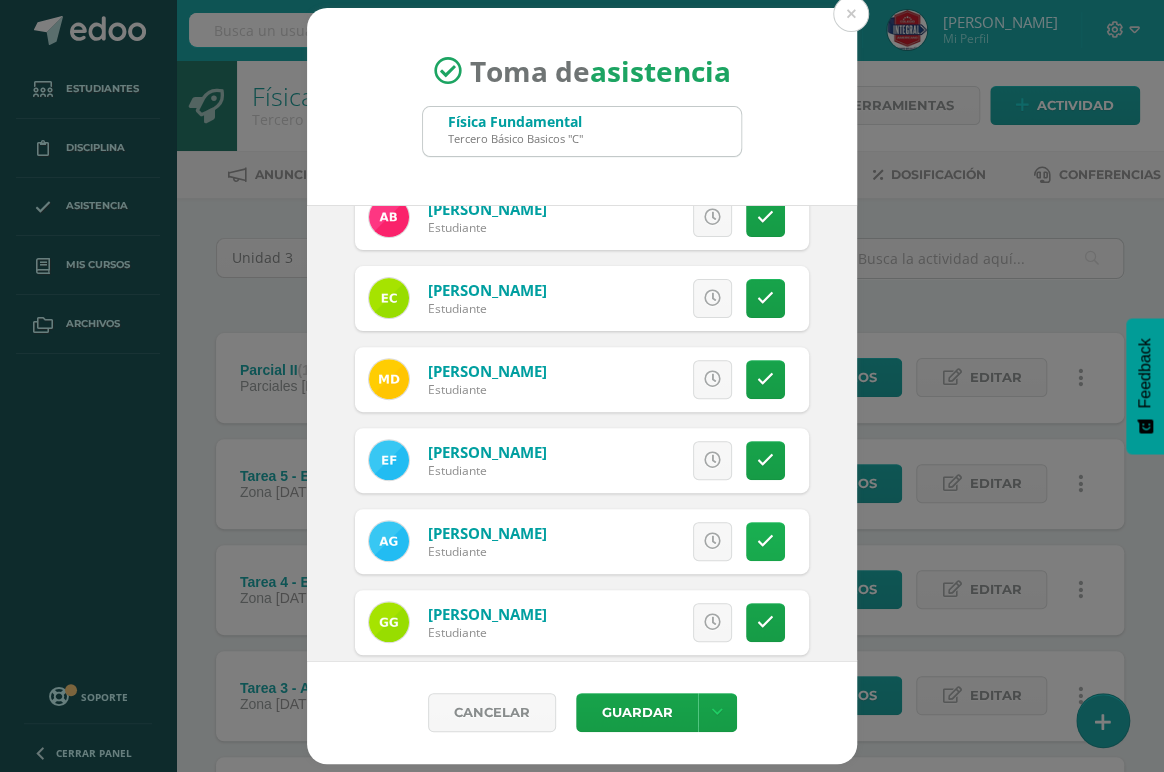click at bounding box center (765, 541) 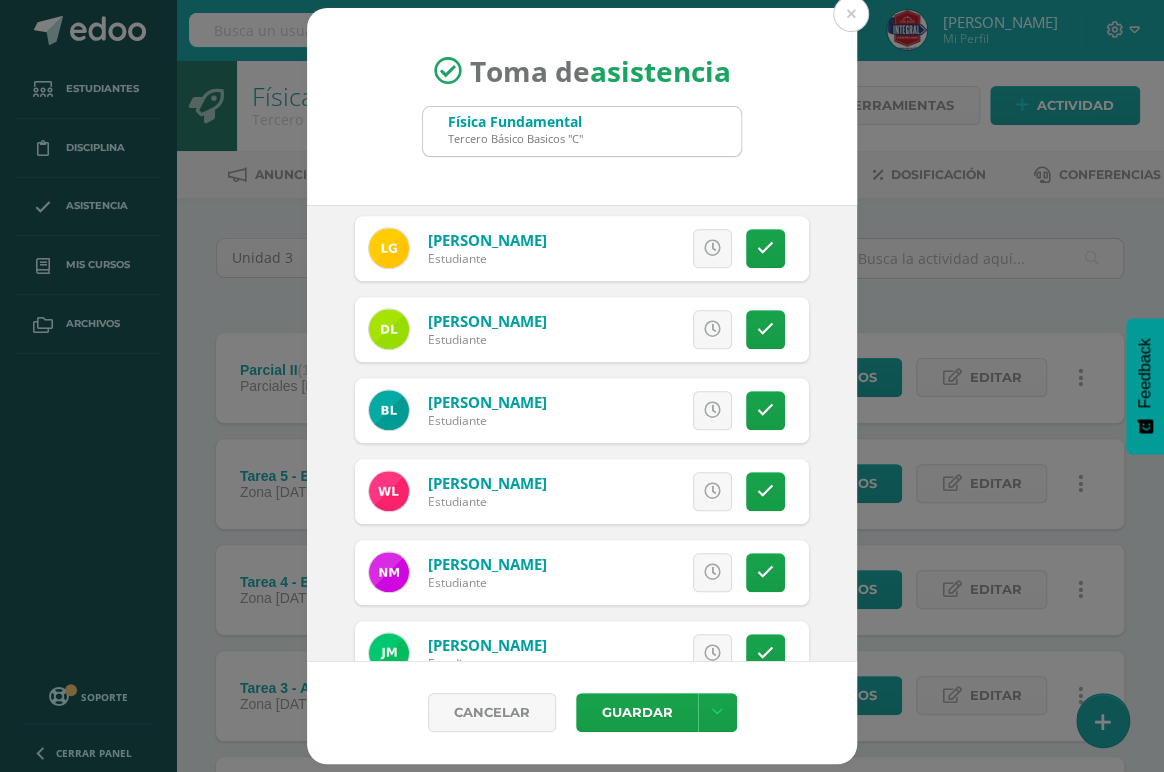 scroll, scrollTop: 818, scrollLeft: 0, axis: vertical 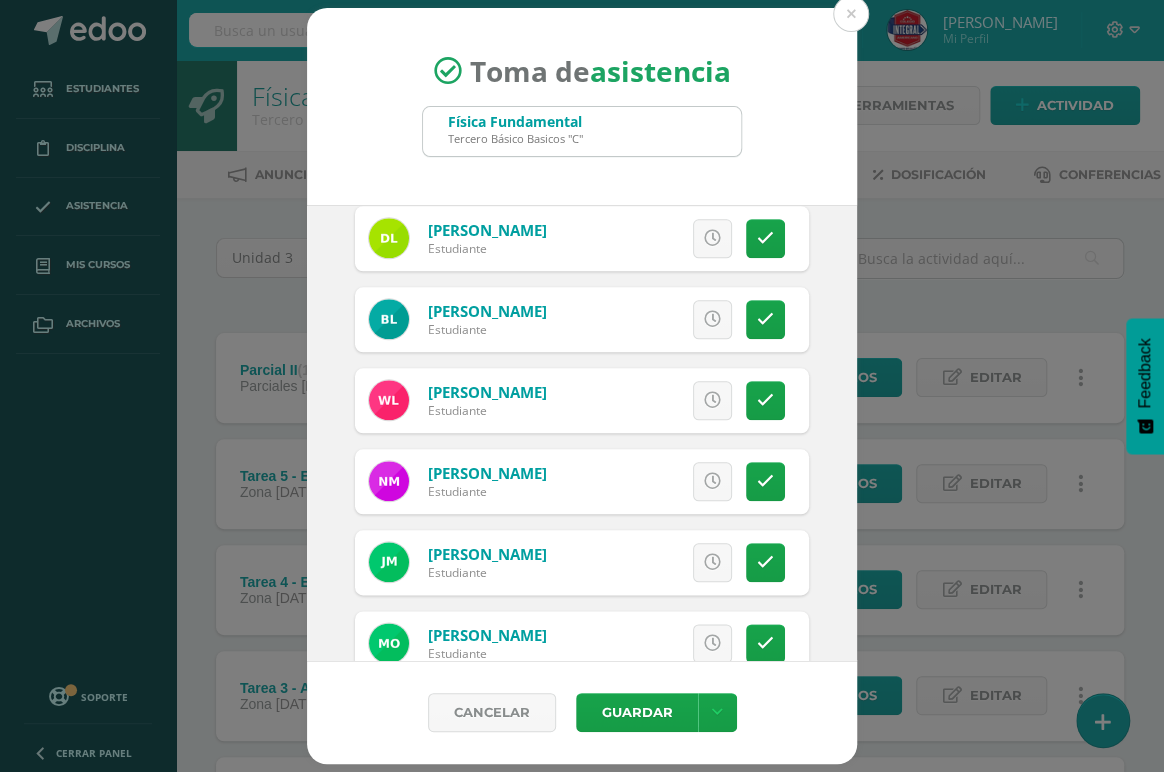 click on "Excusa
Detalles sobre excusa:
Añadir excusa a todas las inasistencias del día
Cancelar
Agregar" at bounding box center [665, 562] 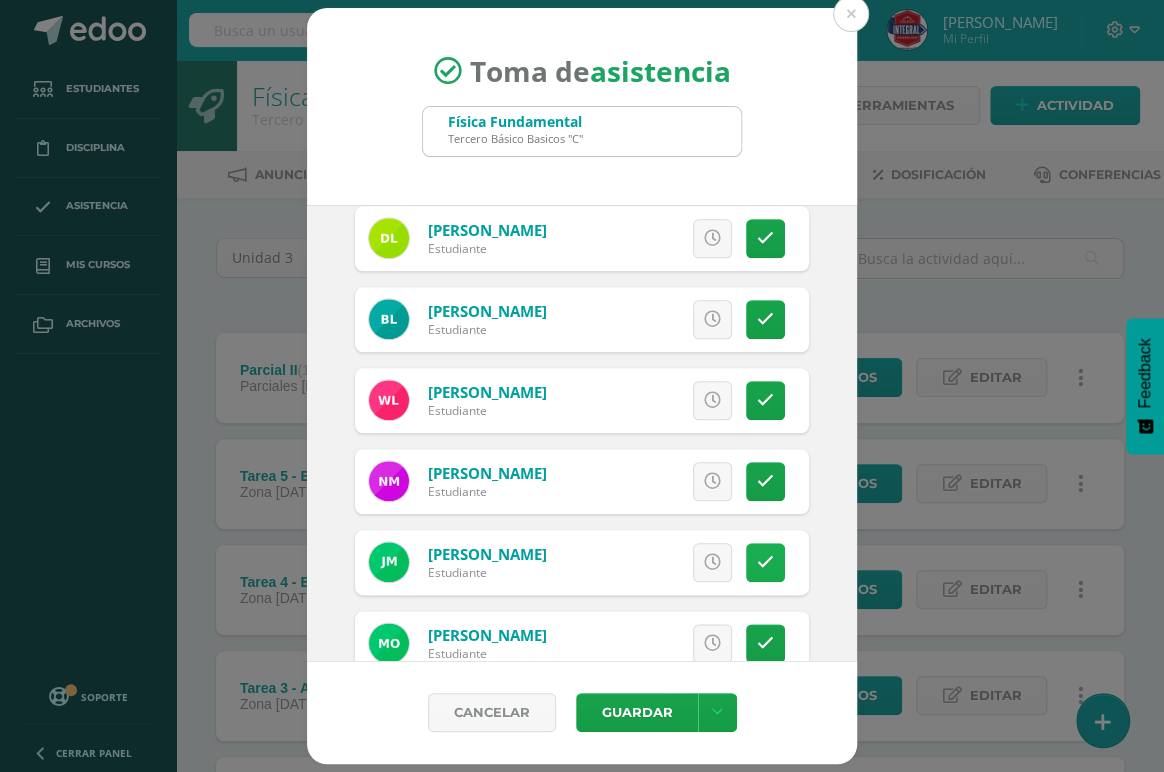 click at bounding box center (765, 562) 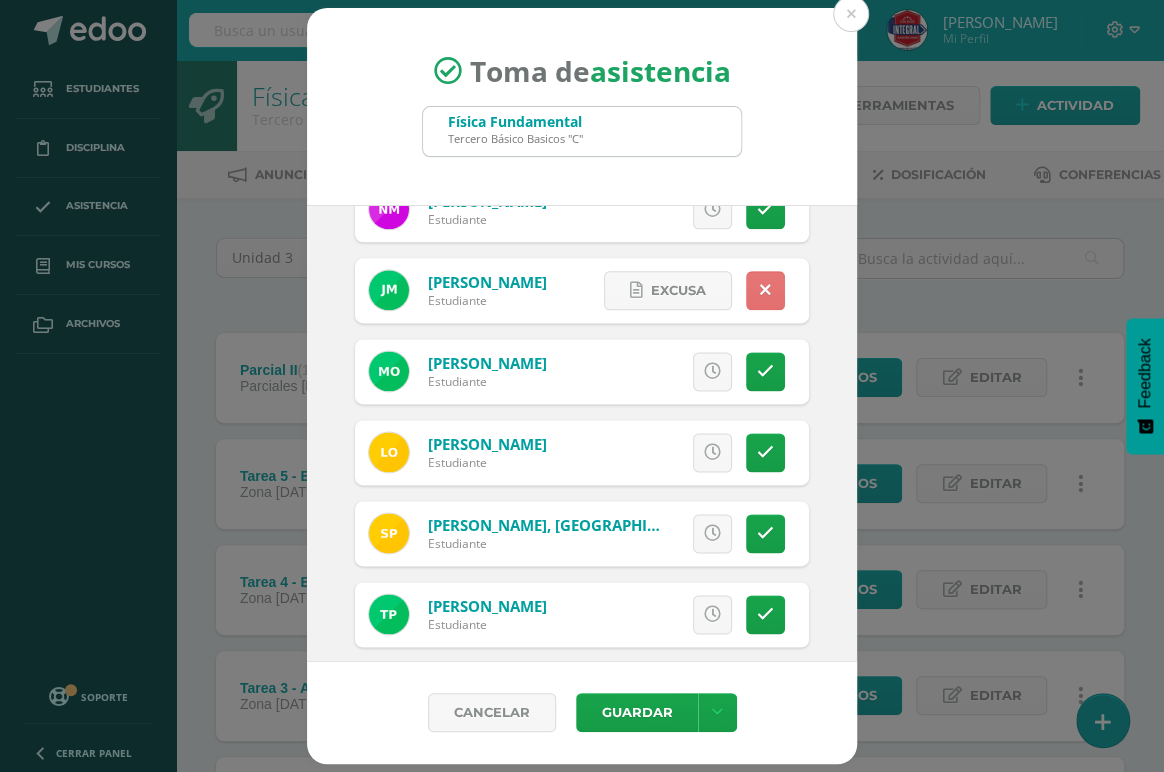 scroll, scrollTop: 1363, scrollLeft: 0, axis: vertical 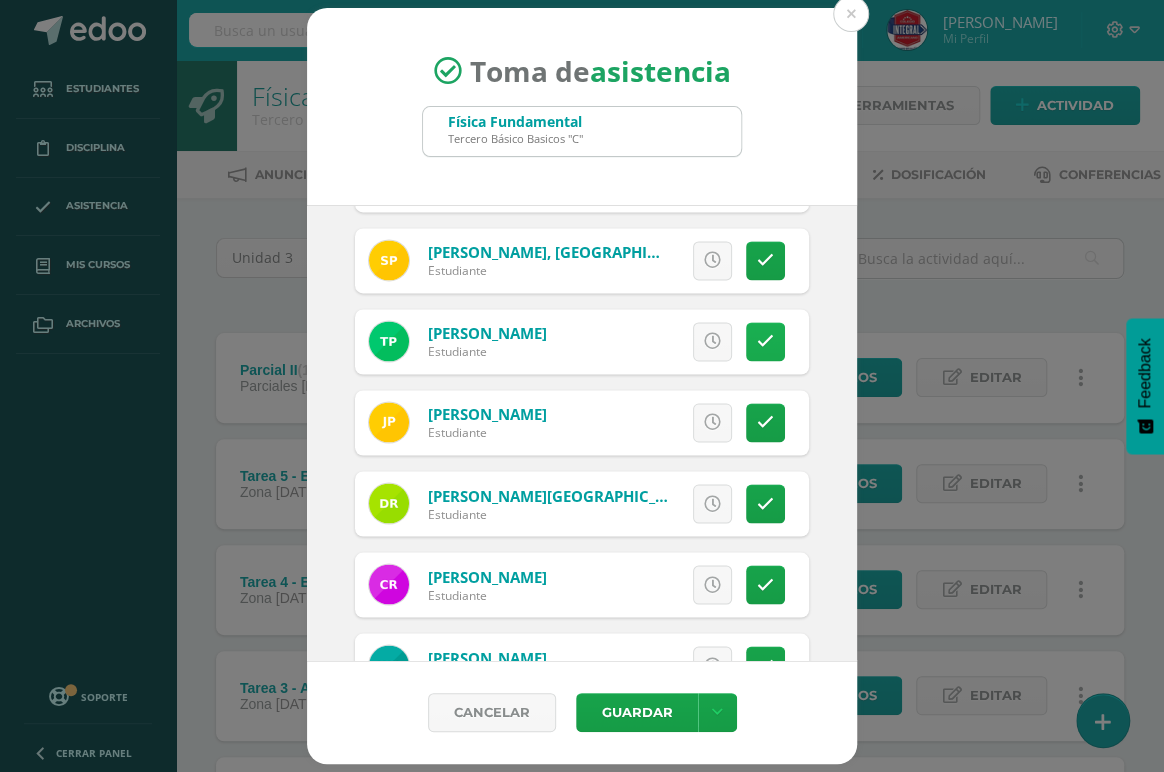 click at bounding box center [765, 341] 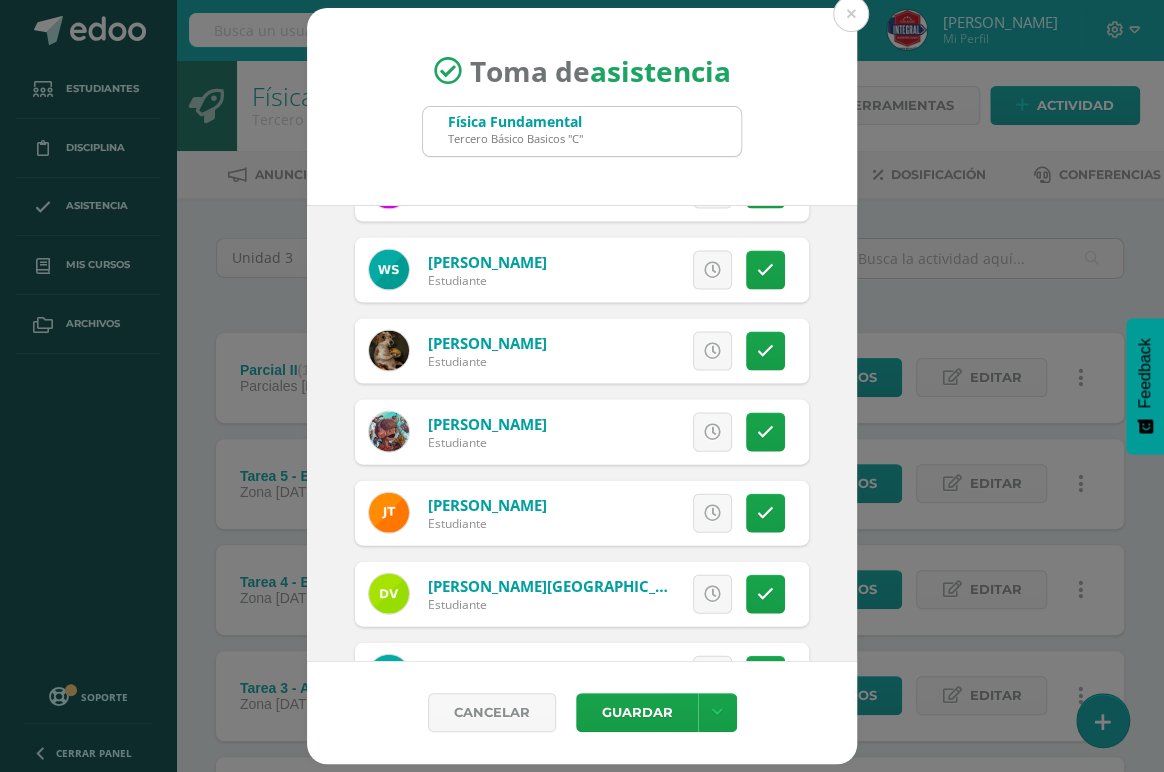 scroll, scrollTop: 1818, scrollLeft: 0, axis: vertical 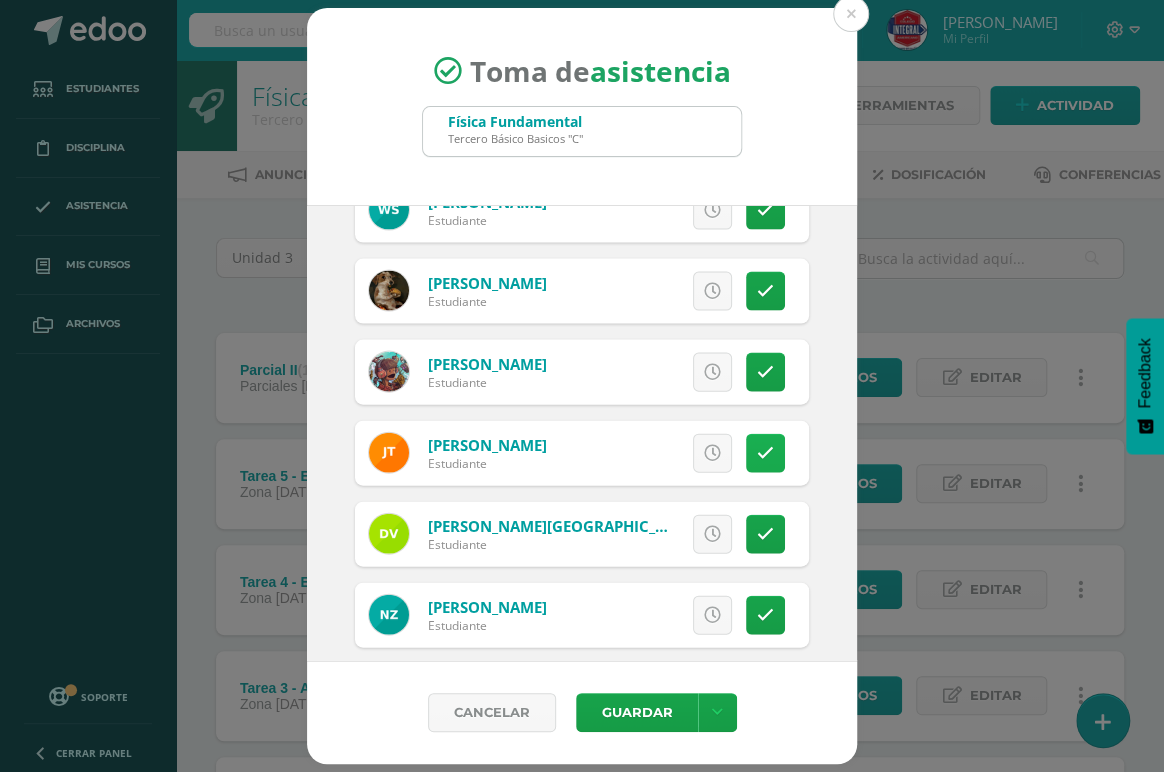 click at bounding box center [765, 453] 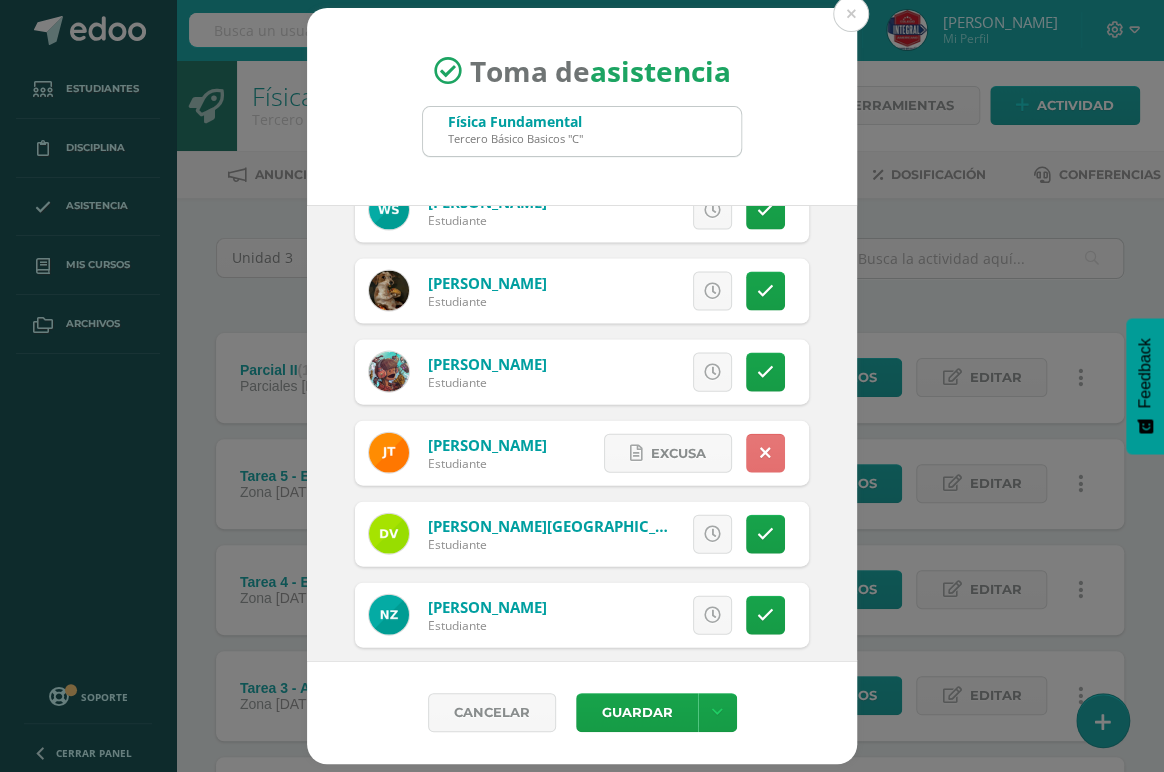scroll, scrollTop: 1837, scrollLeft: 0, axis: vertical 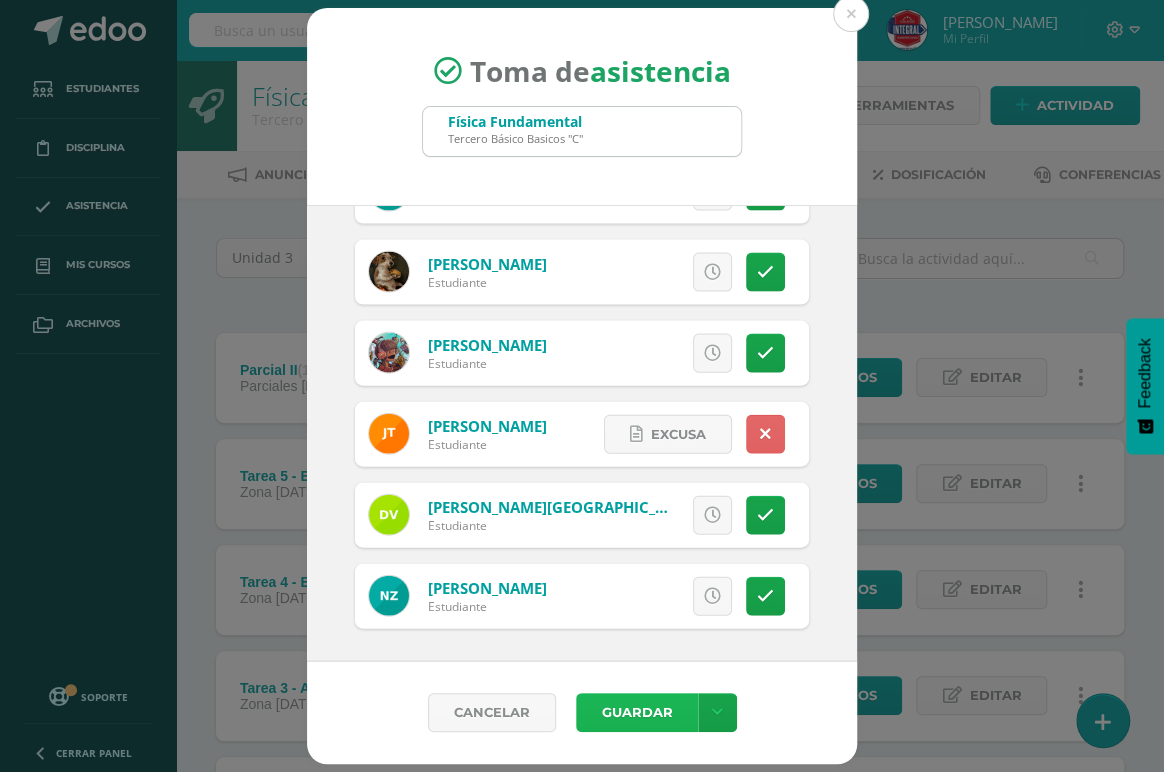 click on "Guardar" at bounding box center [637, 712] 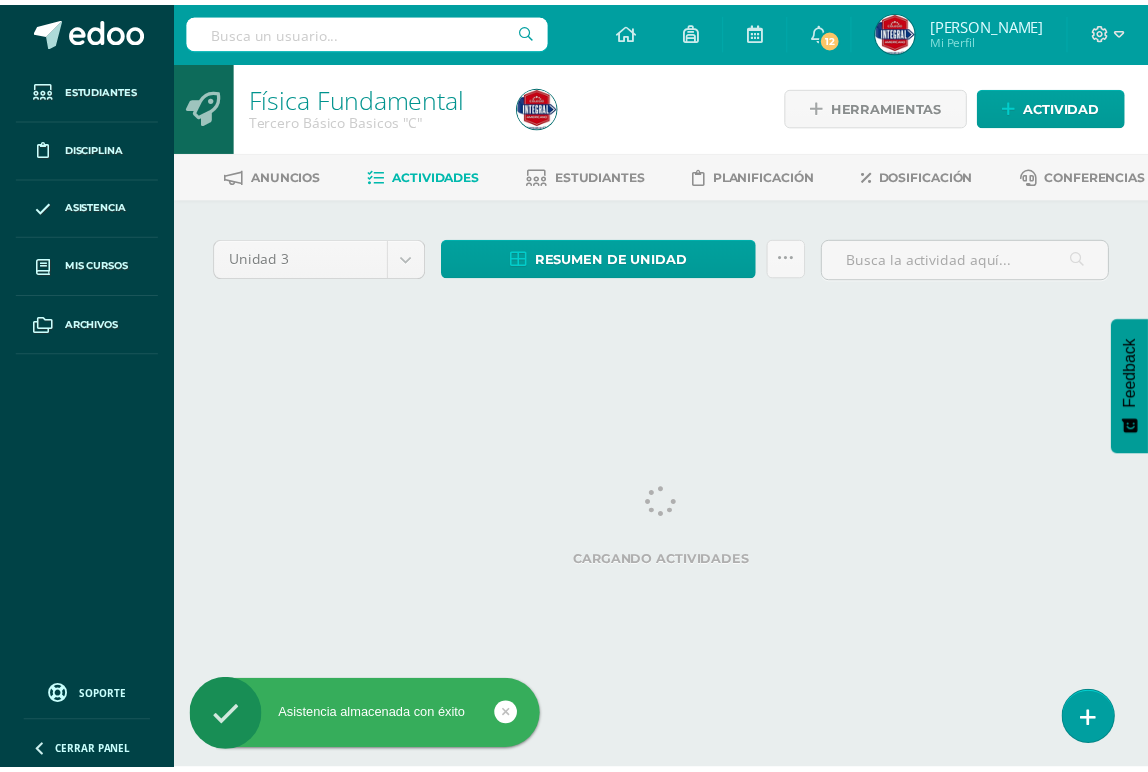 scroll, scrollTop: 0, scrollLeft: 0, axis: both 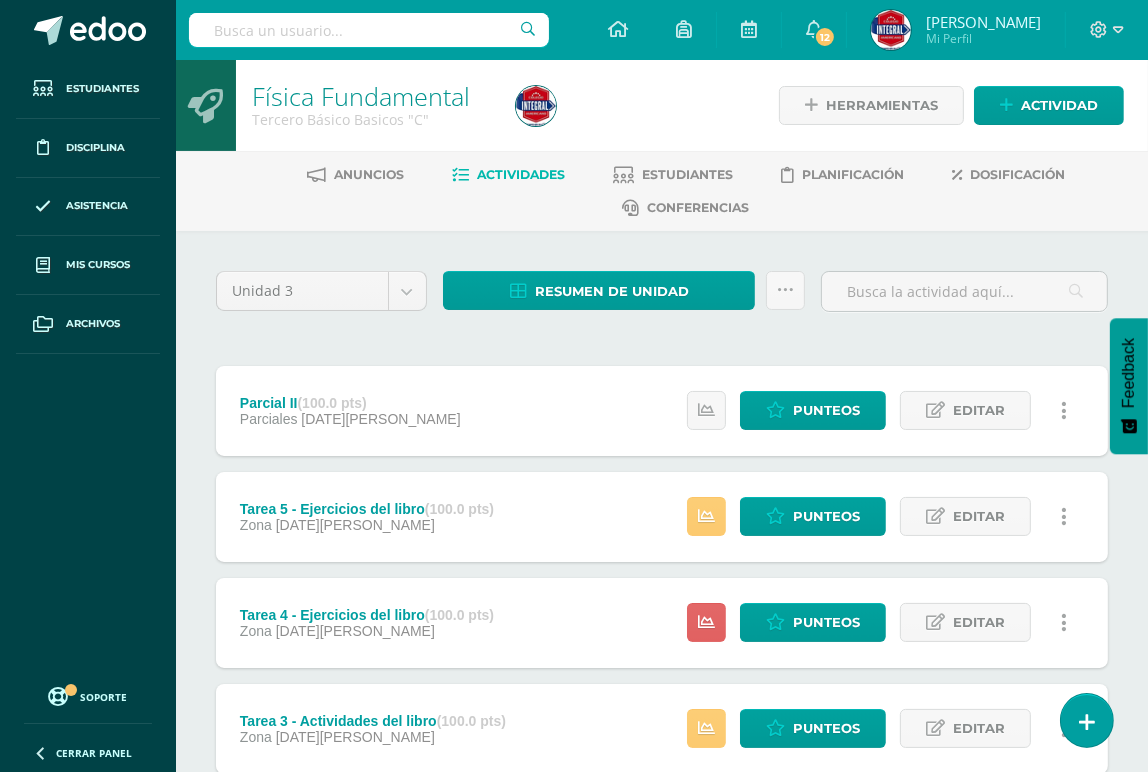 click on "Tarea 5 - Ejercicios del libro  (100.0 pts)
Zona
11 de Julio" at bounding box center [367, 517] 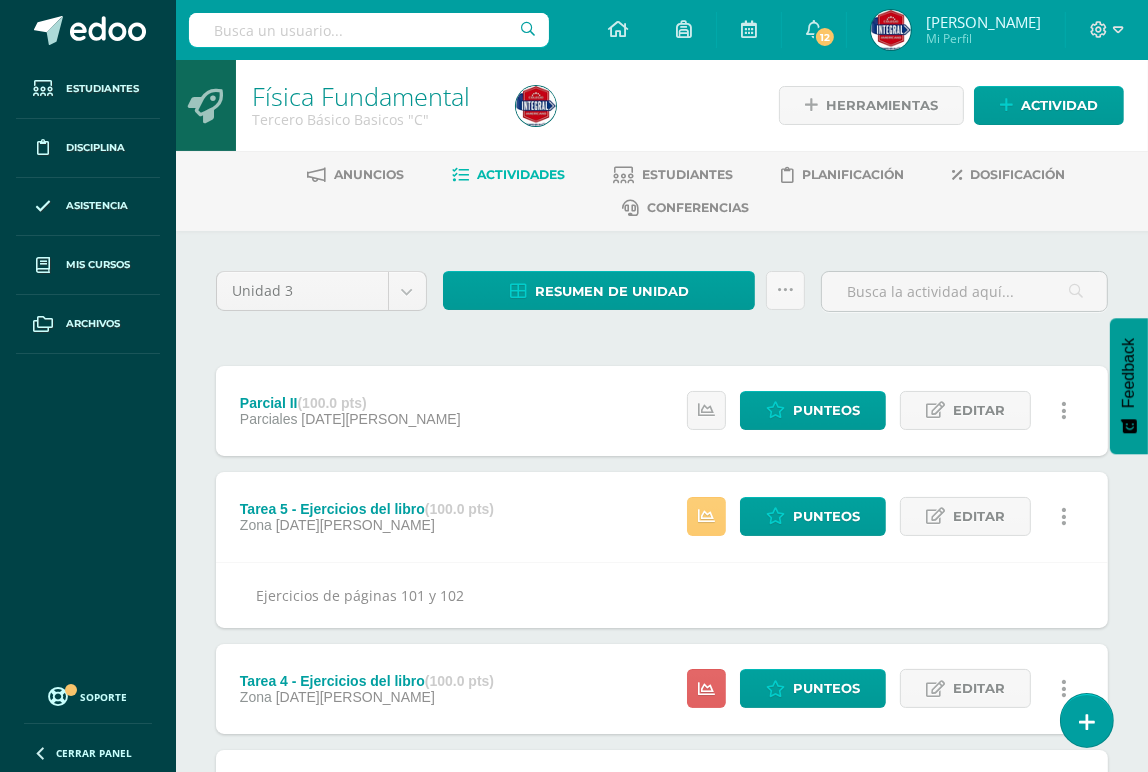 click on "(100.0 pts)" at bounding box center (459, 681) 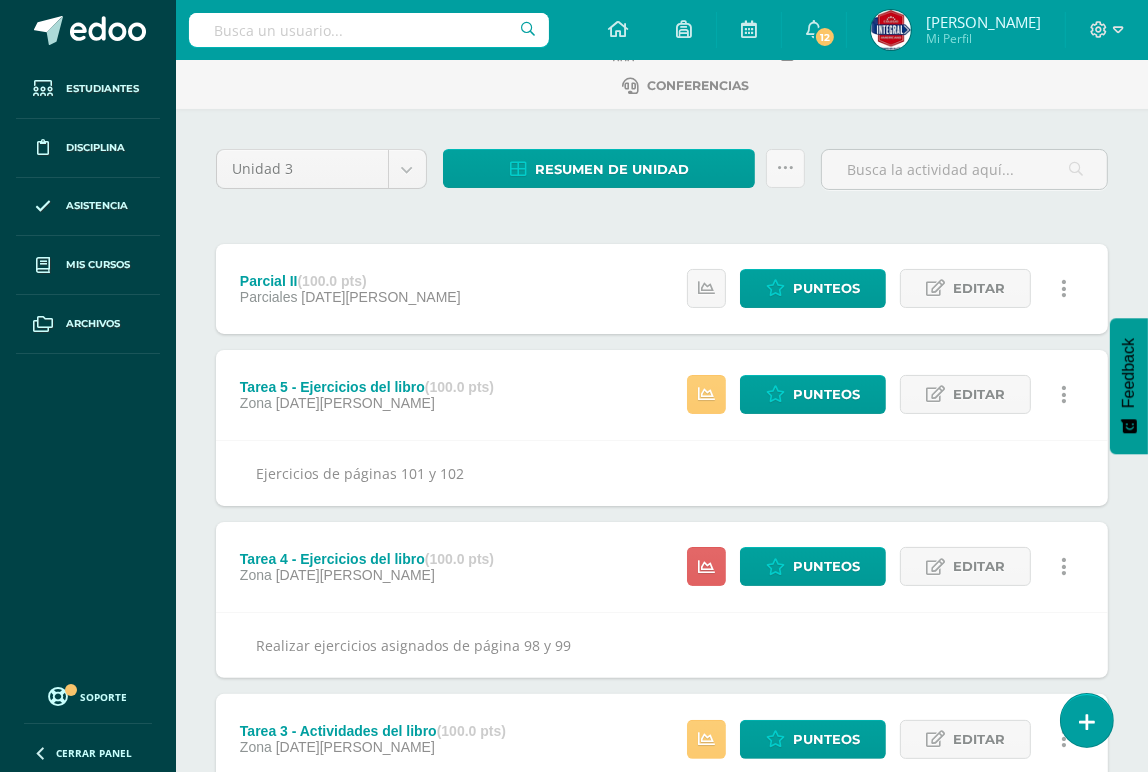 scroll, scrollTop: 181, scrollLeft: 0, axis: vertical 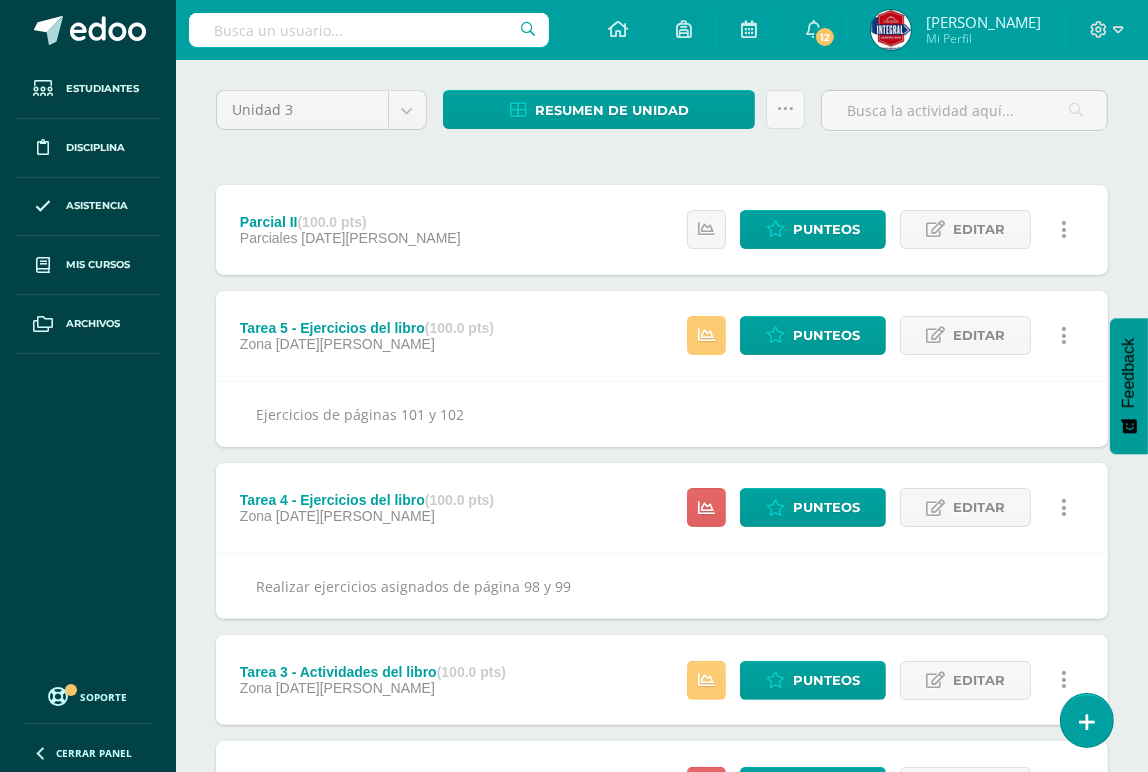 click on "(100.0 pts)" at bounding box center [471, 672] 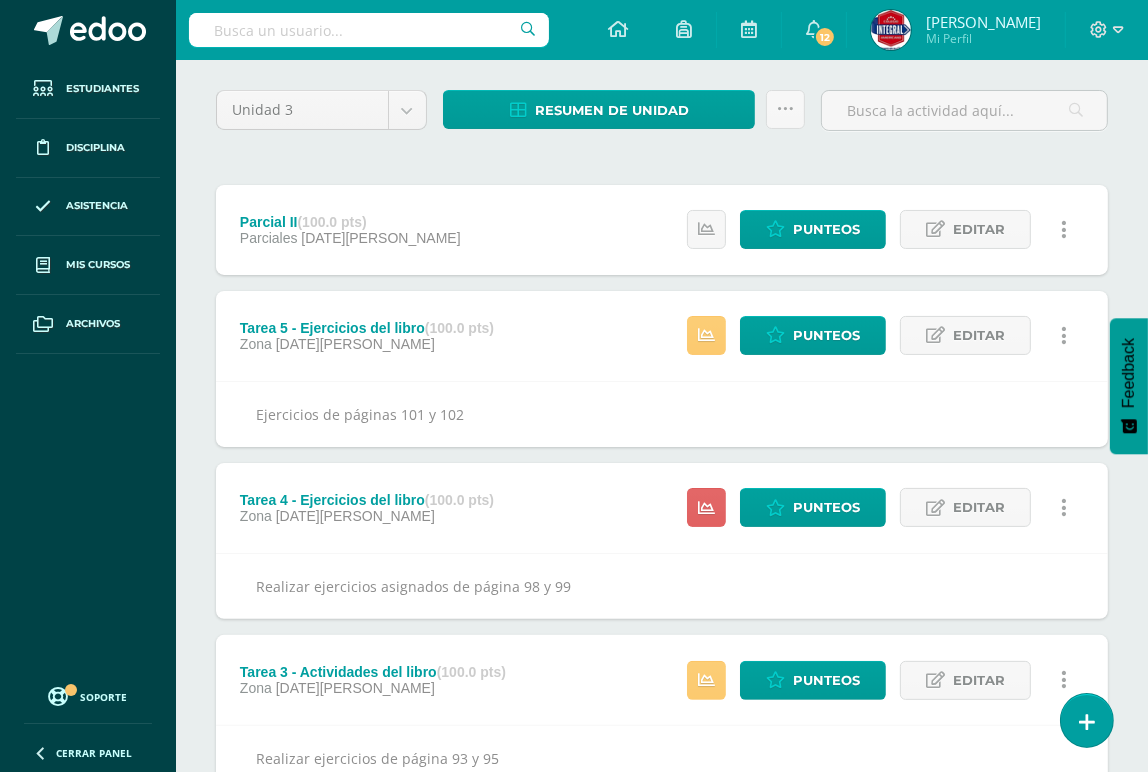 scroll, scrollTop: 272, scrollLeft: 0, axis: vertical 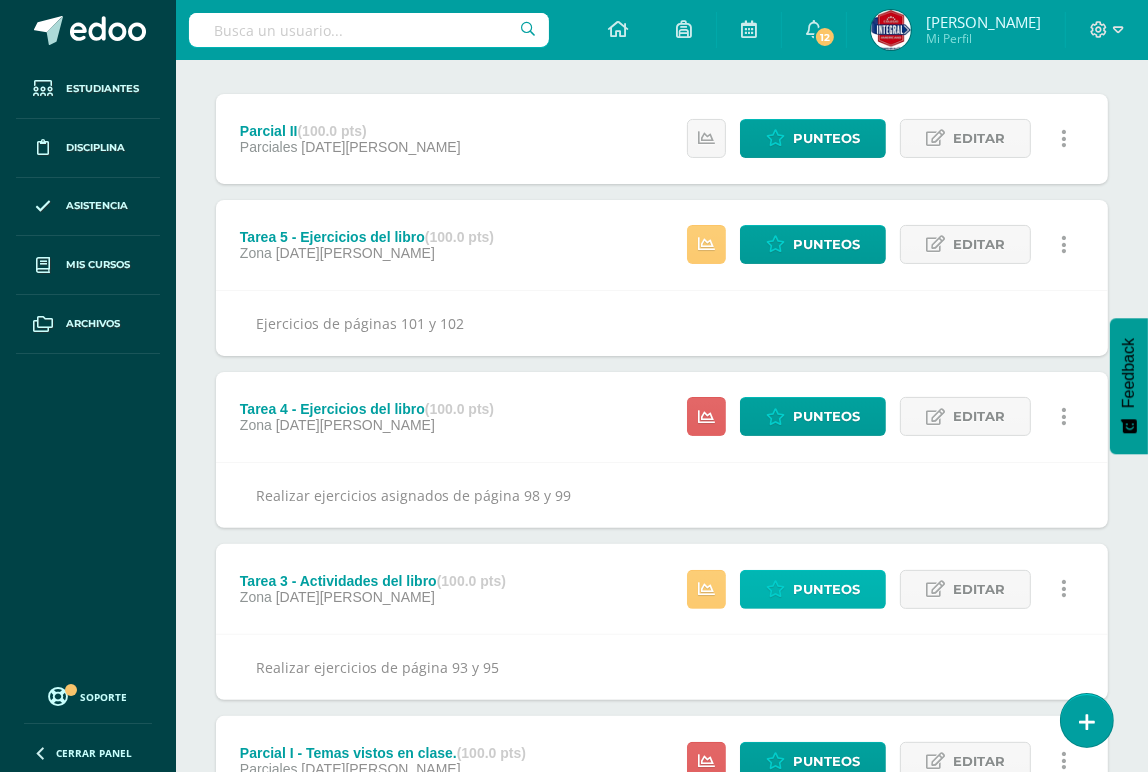 click on "Punteos" at bounding box center (826, 589) 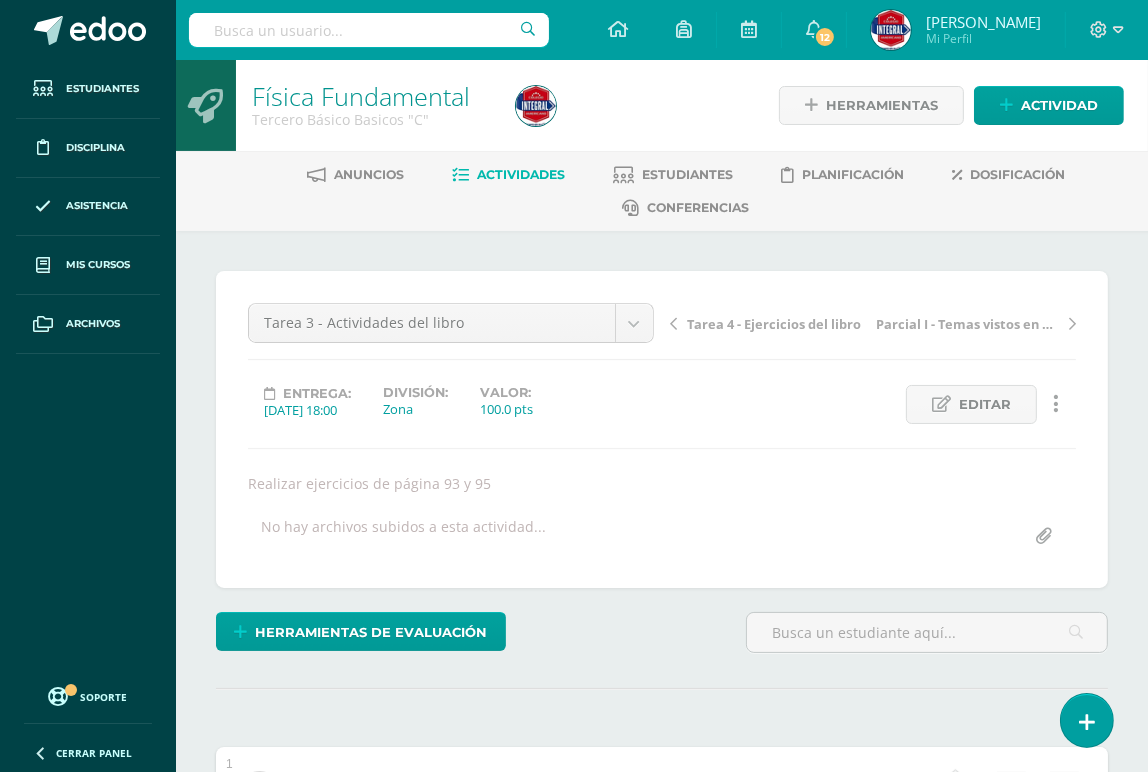 scroll, scrollTop: 1, scrollLeft: 0, axis: vertical 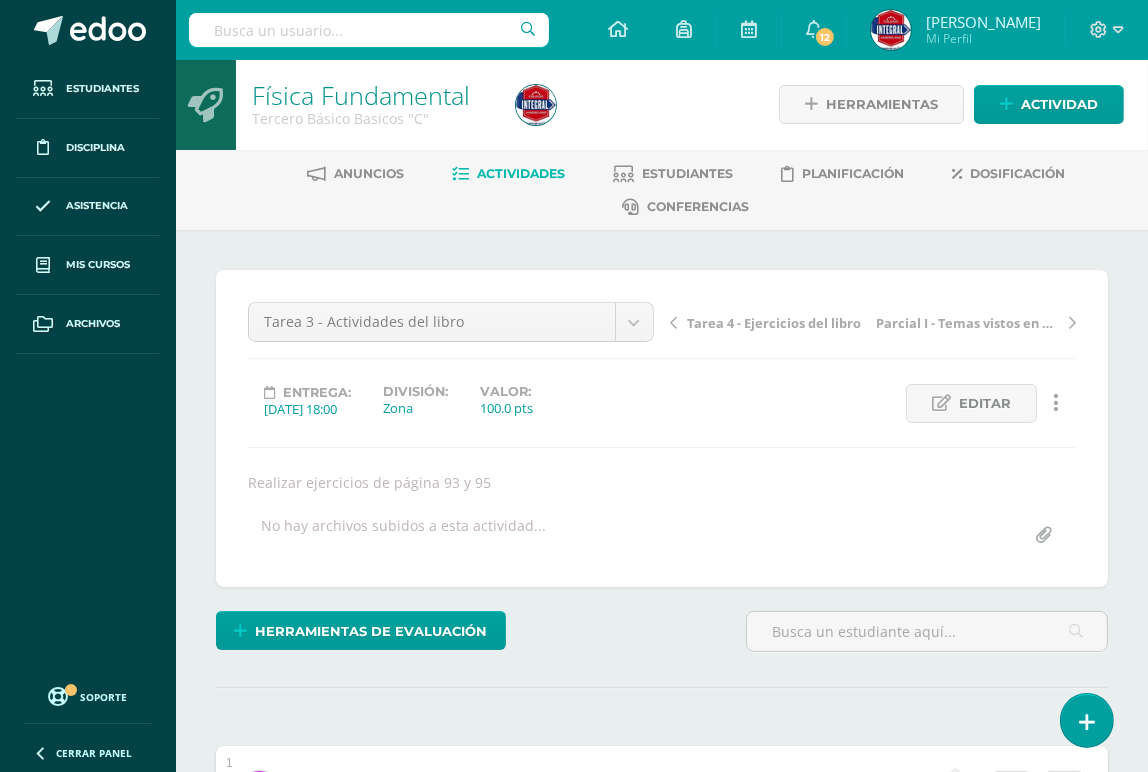 click on "Realizar ejercicios de página 93 y 95" at bounding box center (662, 482) 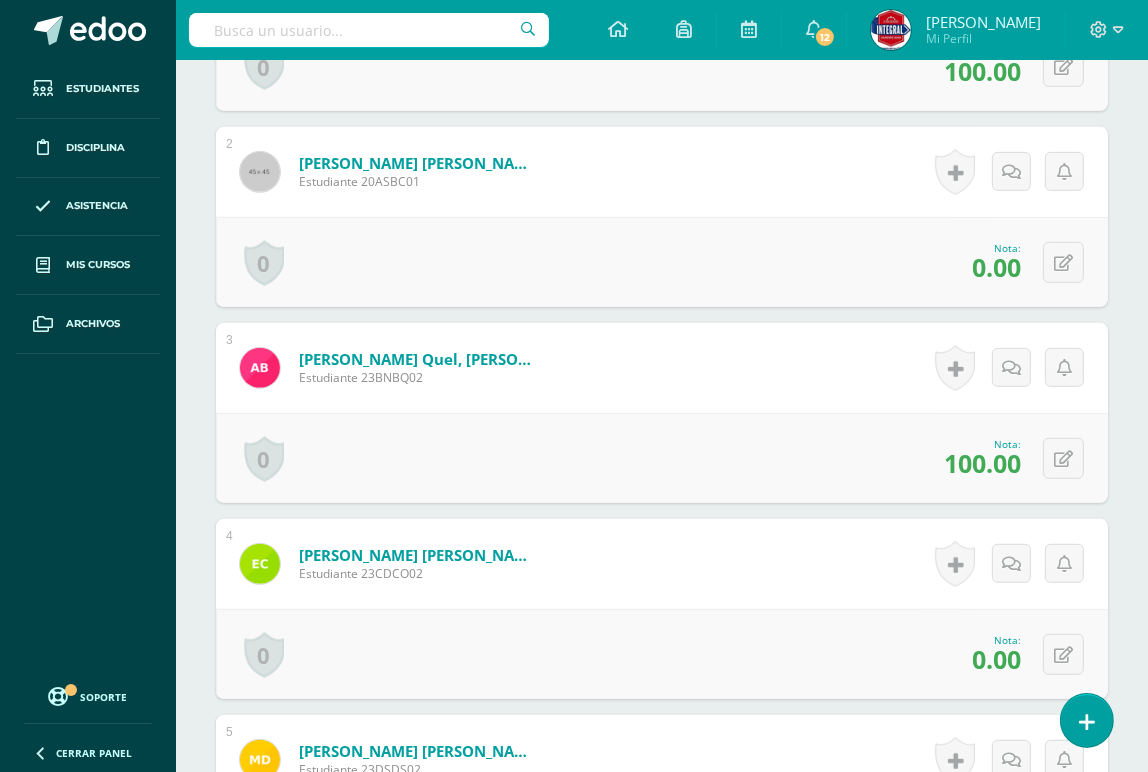 scroll, scrollTop: 820, scrollLeft: 0, axis: vertical 